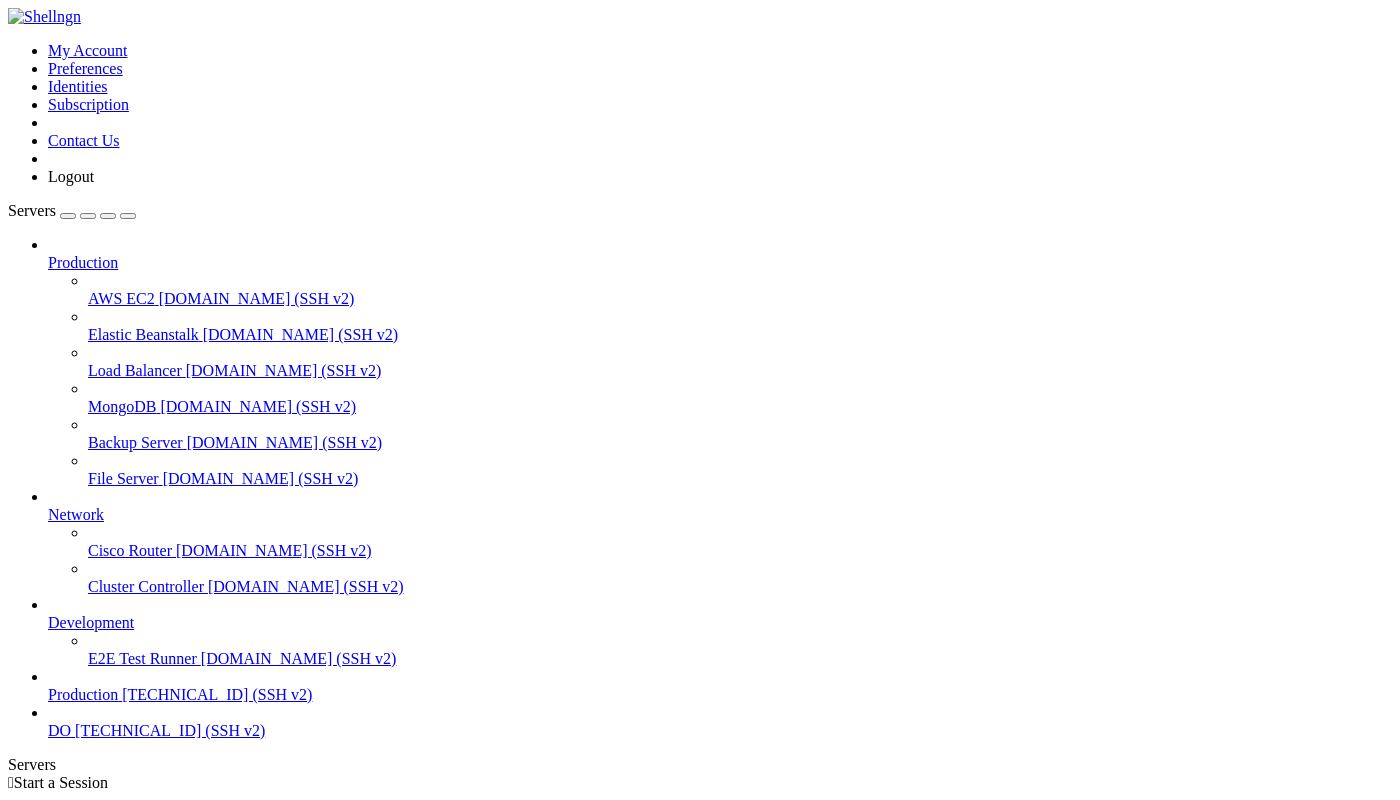 scroll, scrollTop: 0, scrollLeft: 0, axis: both 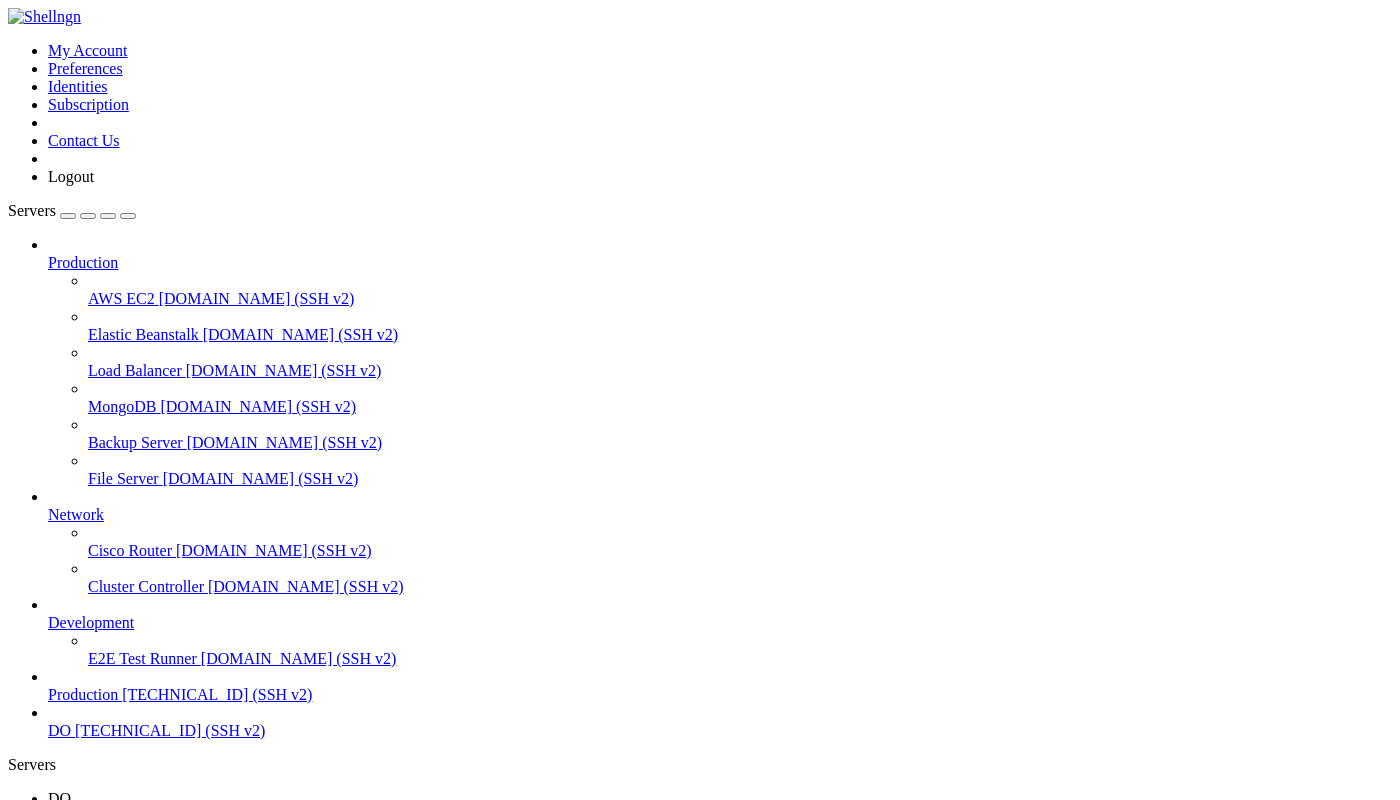 click at bounding box center [8, 42] 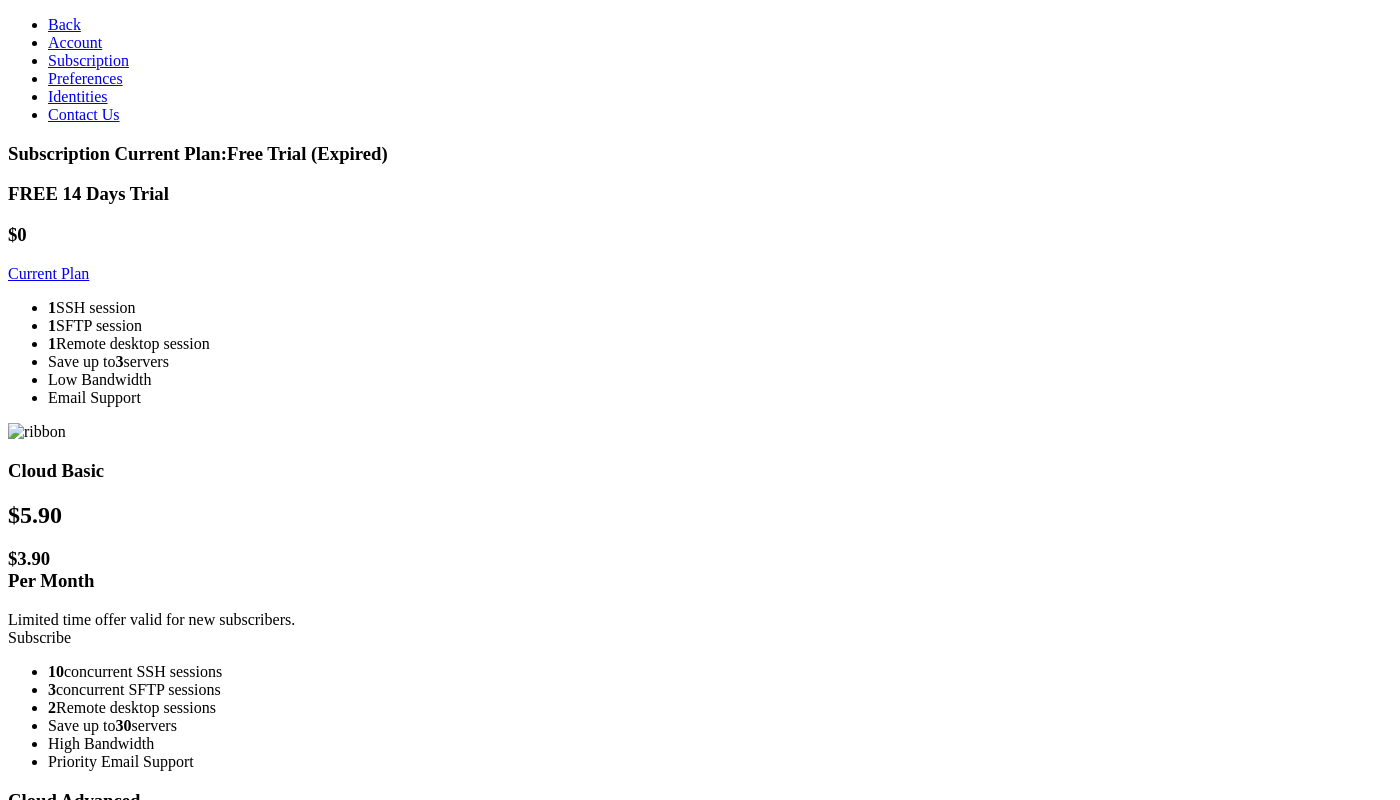 click on "FREE 14 Days Trial
$0
Current Plan
1  SSH session
1  SFTP session
1  Remote desktop session
Save up to  3  servers
Low Bandwidth
Email Support
Cloud Basic
$ 5.90
$ 3.90 Per Month
Limited time offer valid for new subscribers.
Subscribe
10  concurrent SSH sessions   3   2" at bounding box center (700, 840) 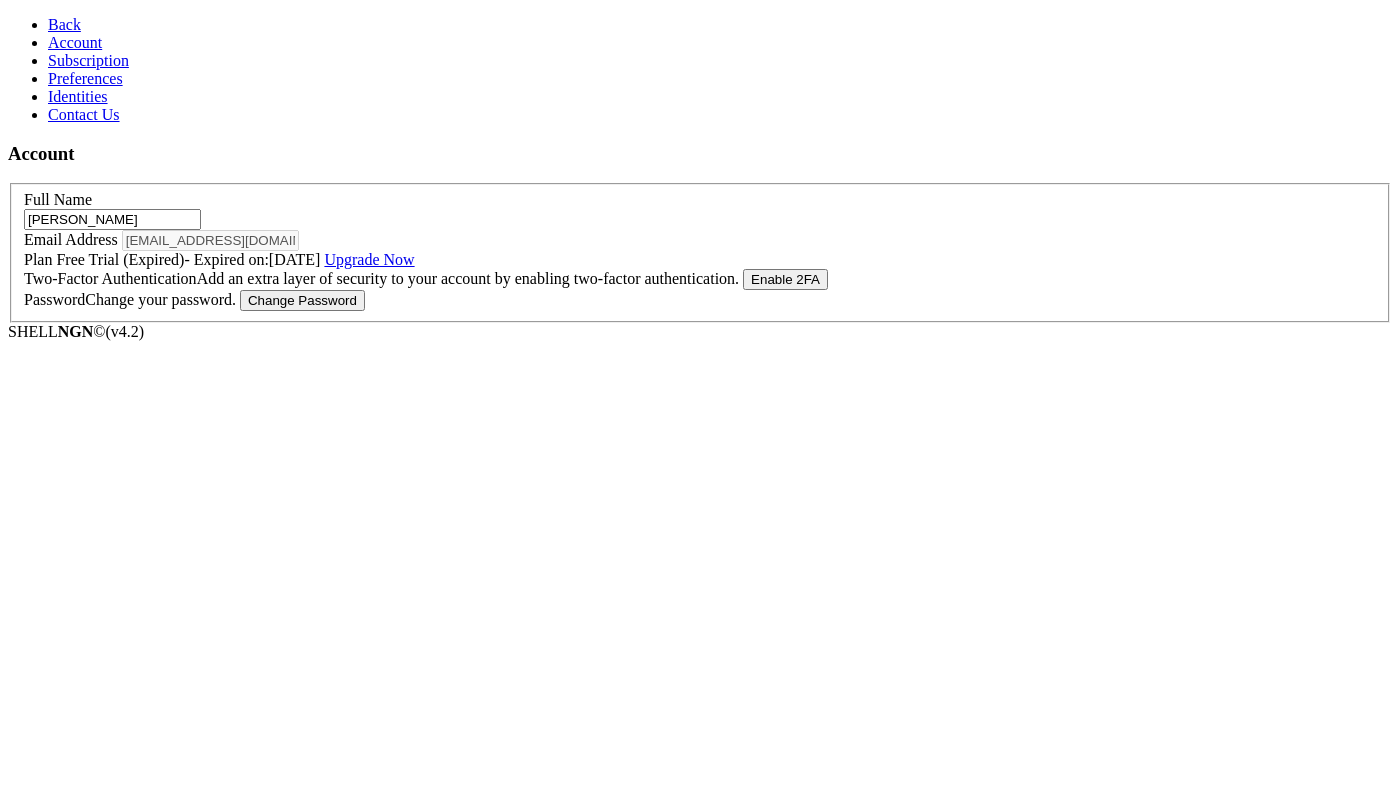 click on "Account" at bounding box center [75, 42] 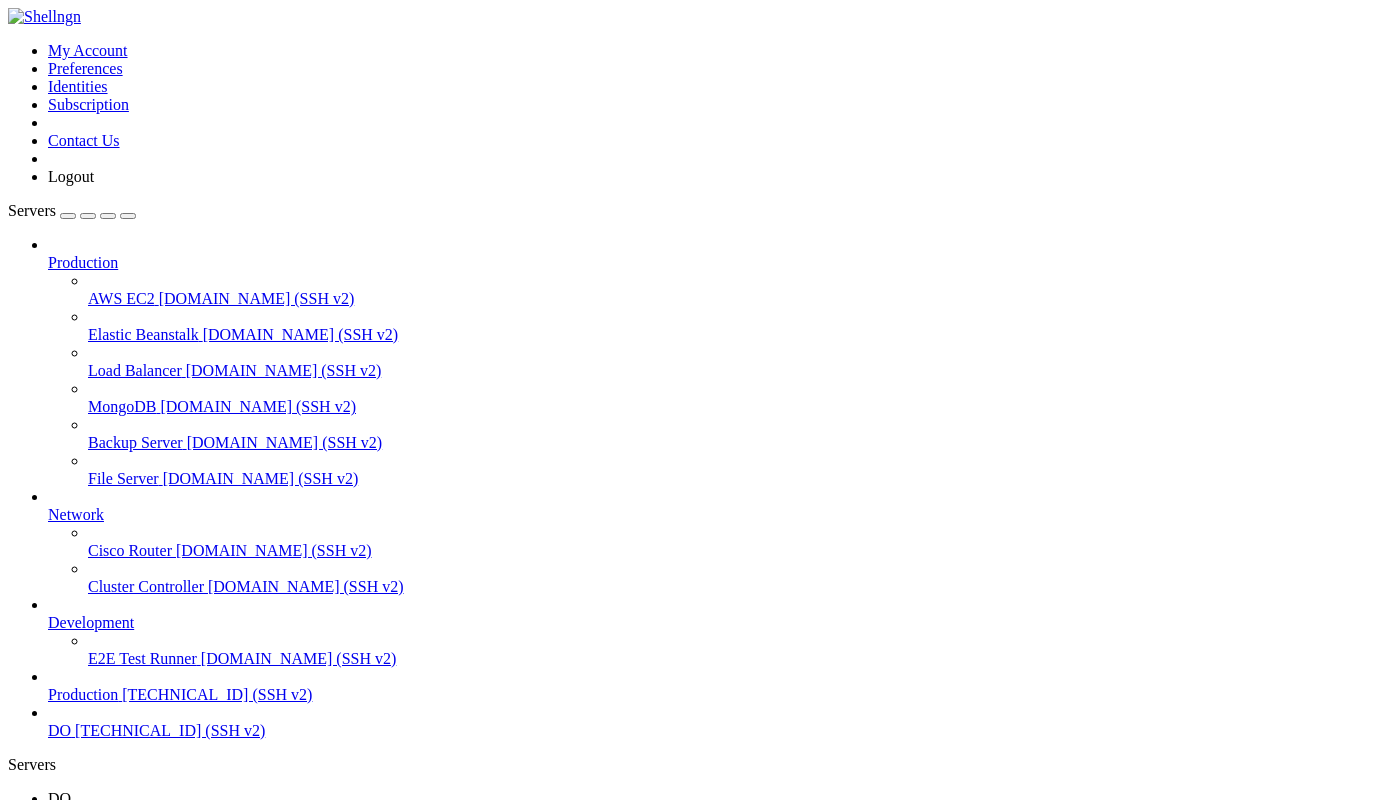 scroll, scrollTop: 0, scrollLeft: 0, axis: both 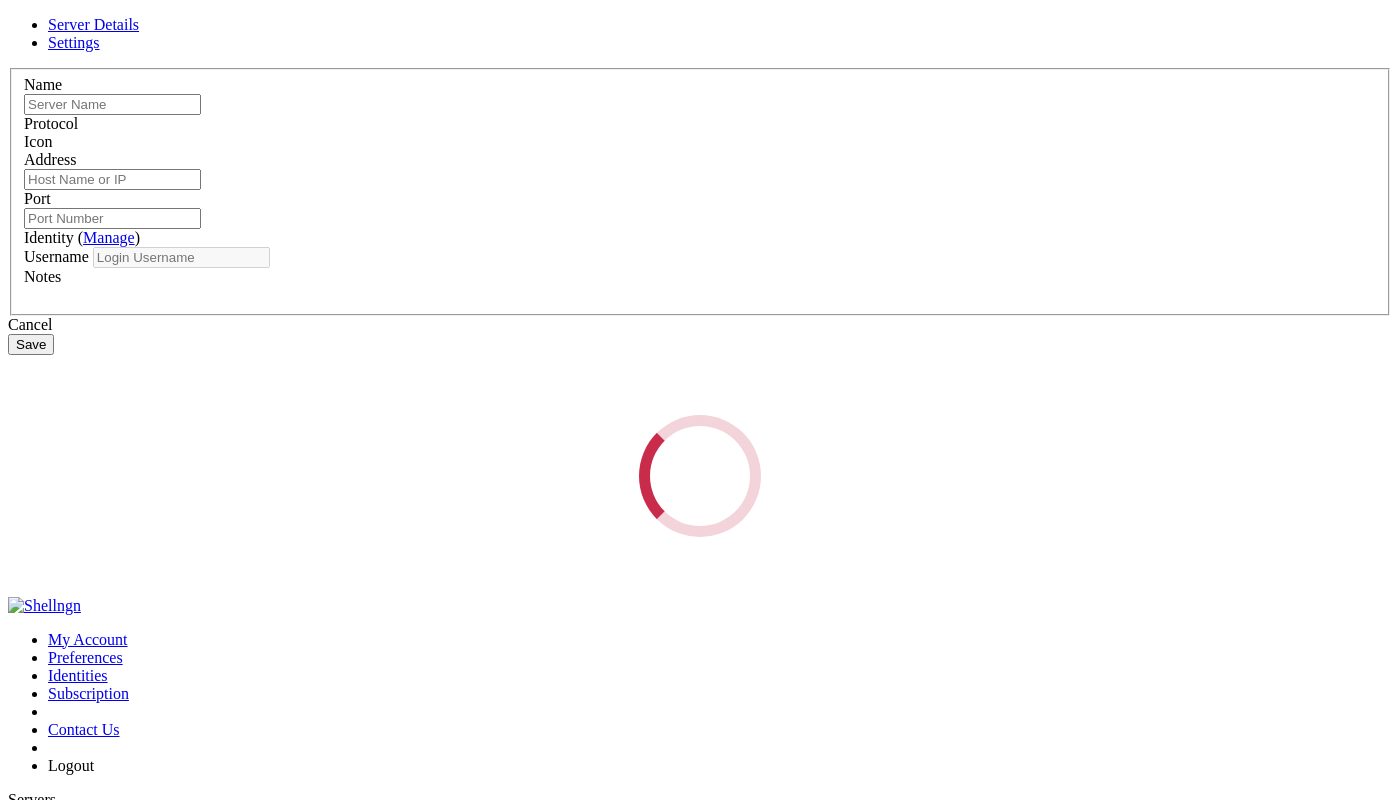 type on "Production" 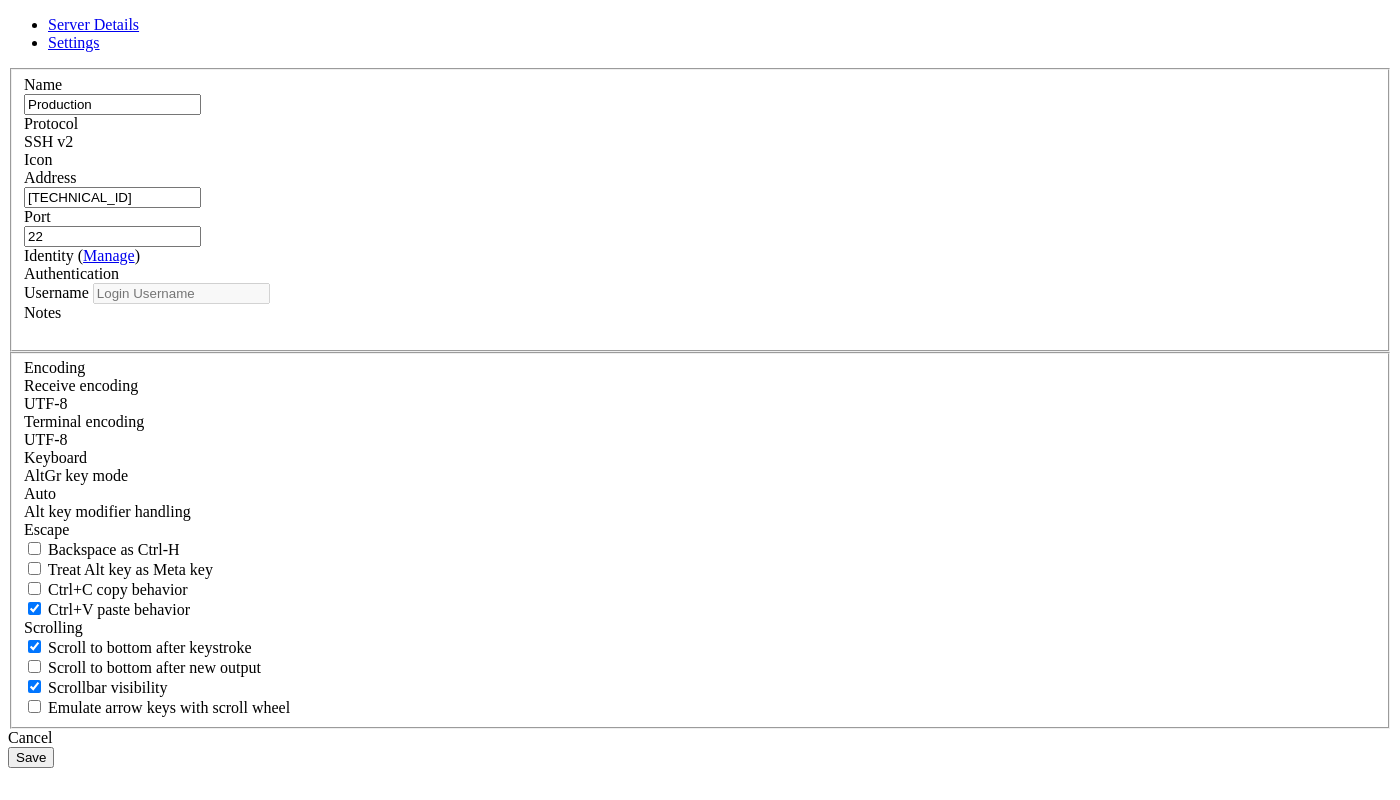 type on "root" 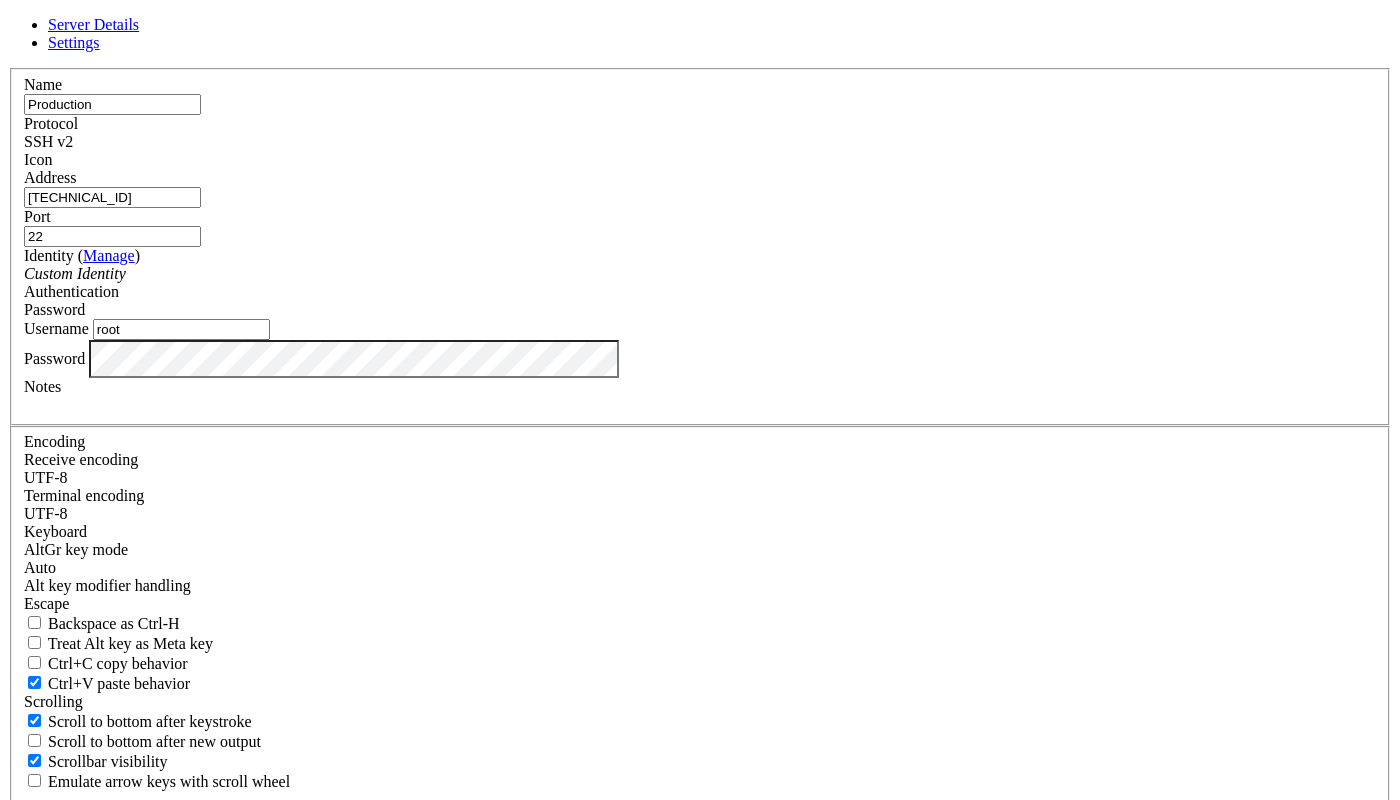 click on "Cancel" at bounding box center (700, 812) 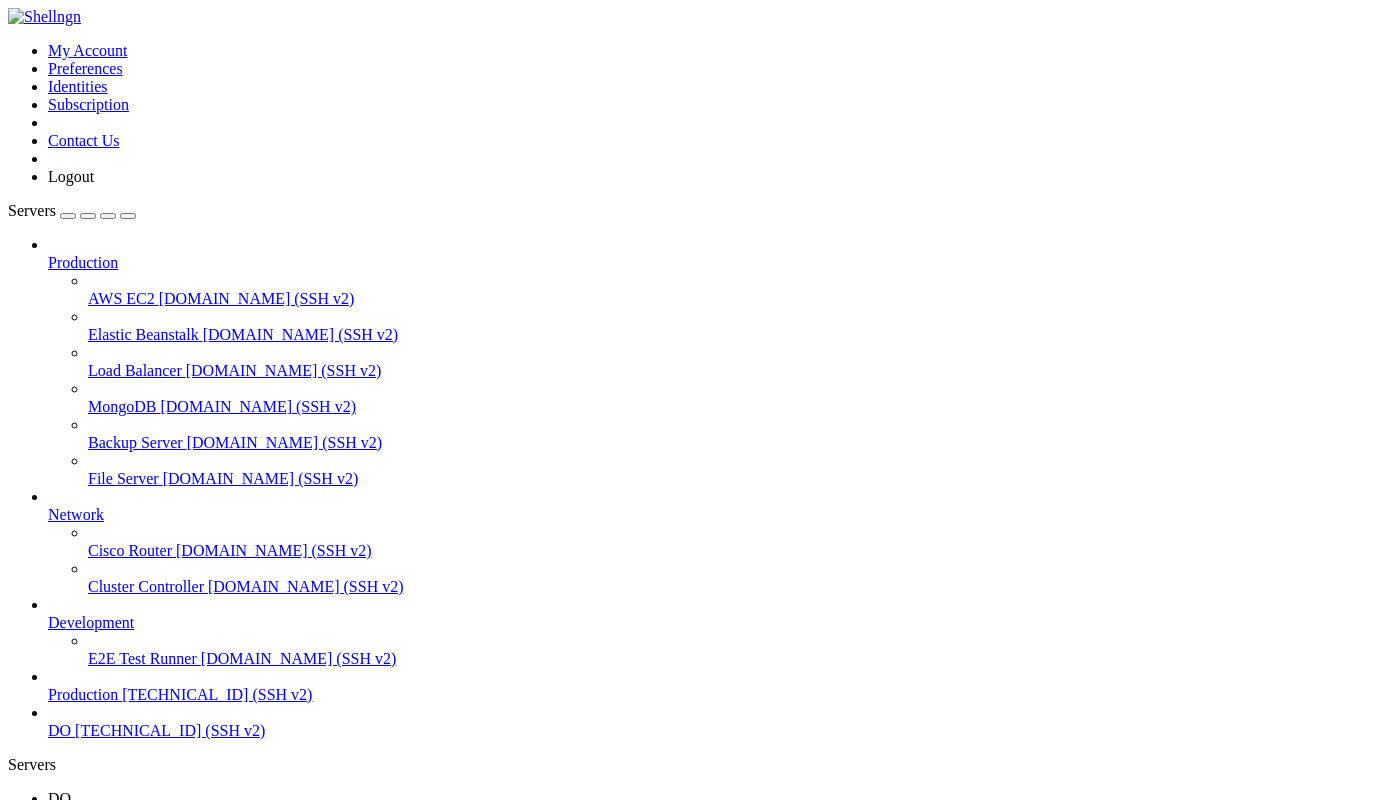 click on "Delete" at bounding box center [69, 1428] 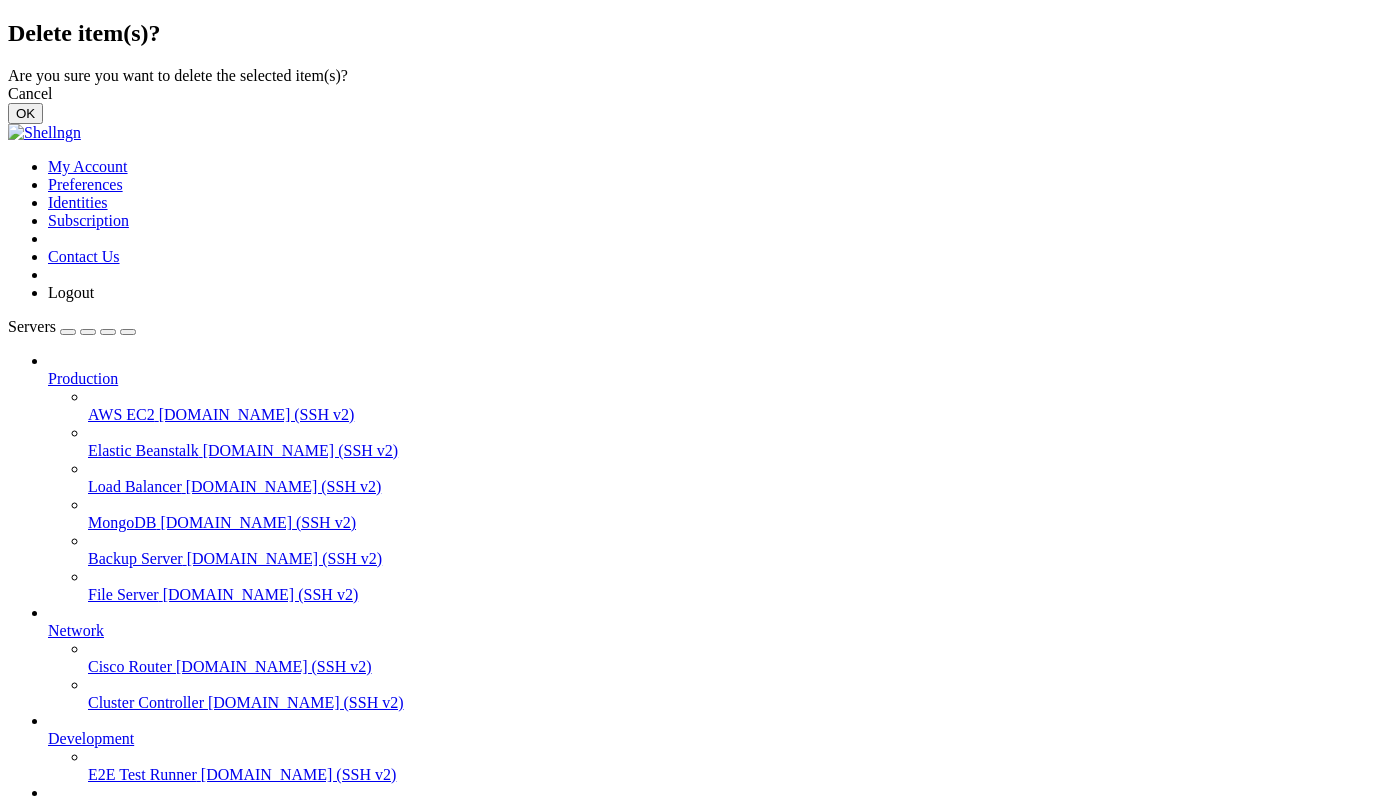click on "OK" at bounding box center (25, 113) 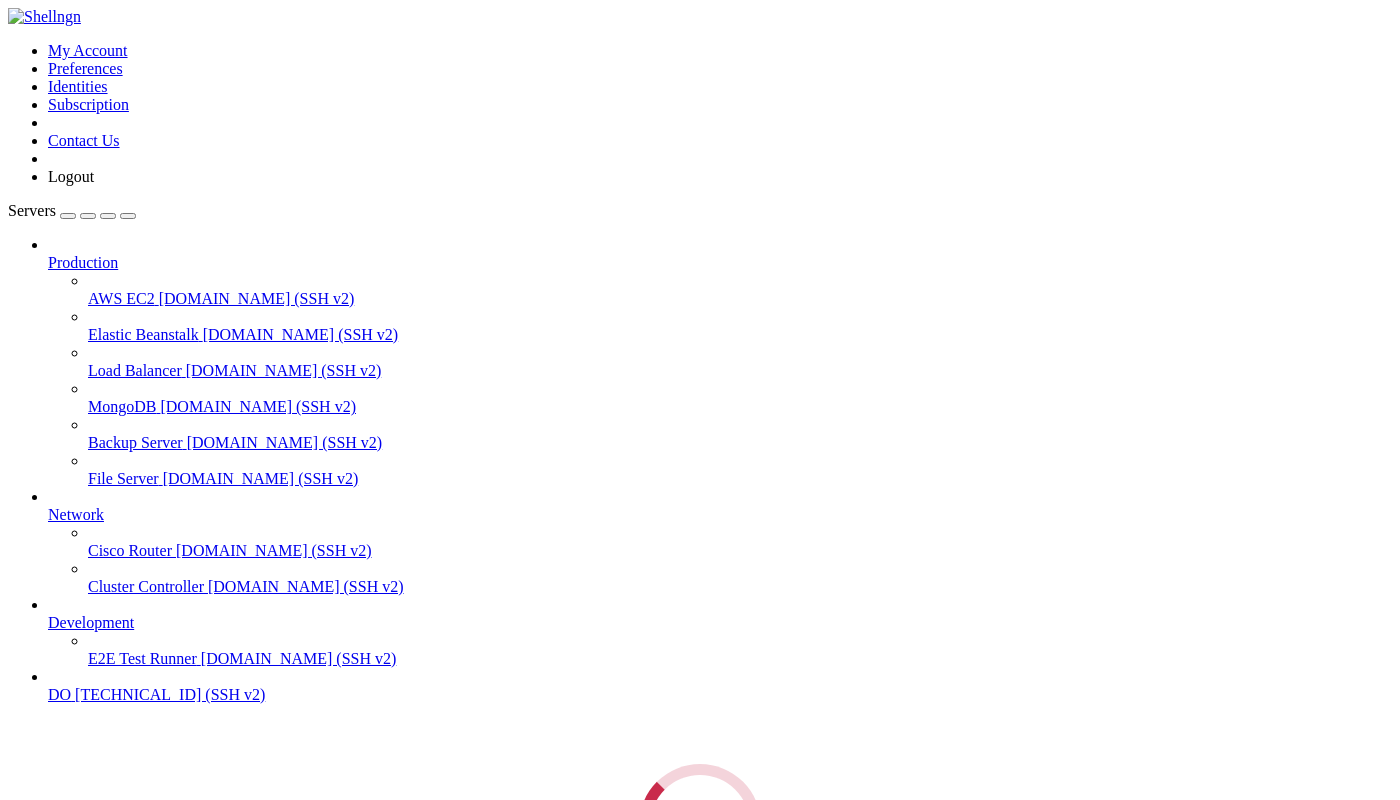 scroll, scrollTop: 7, scrollLeft: 0, axis: vertical 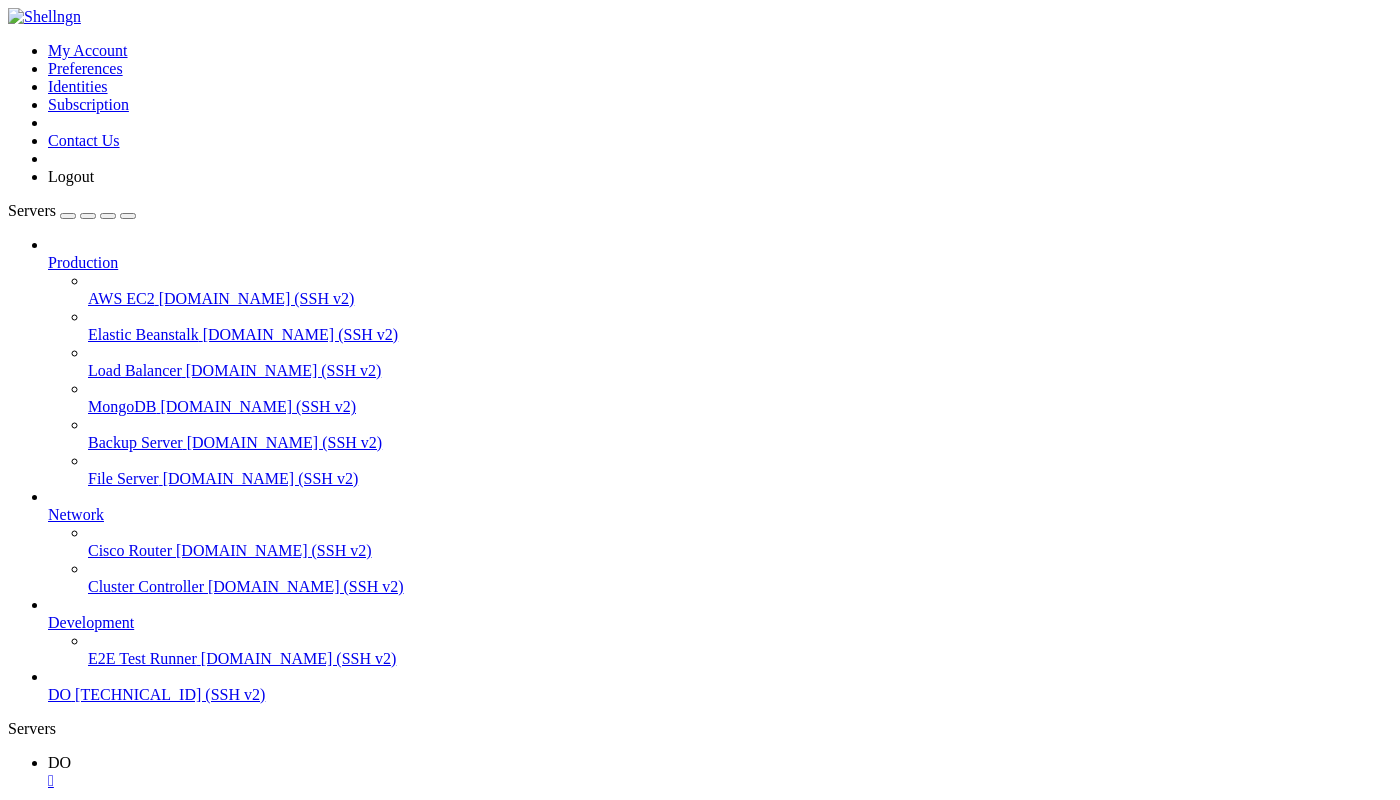 click on "Delete" at bounding box center [69, 1392] 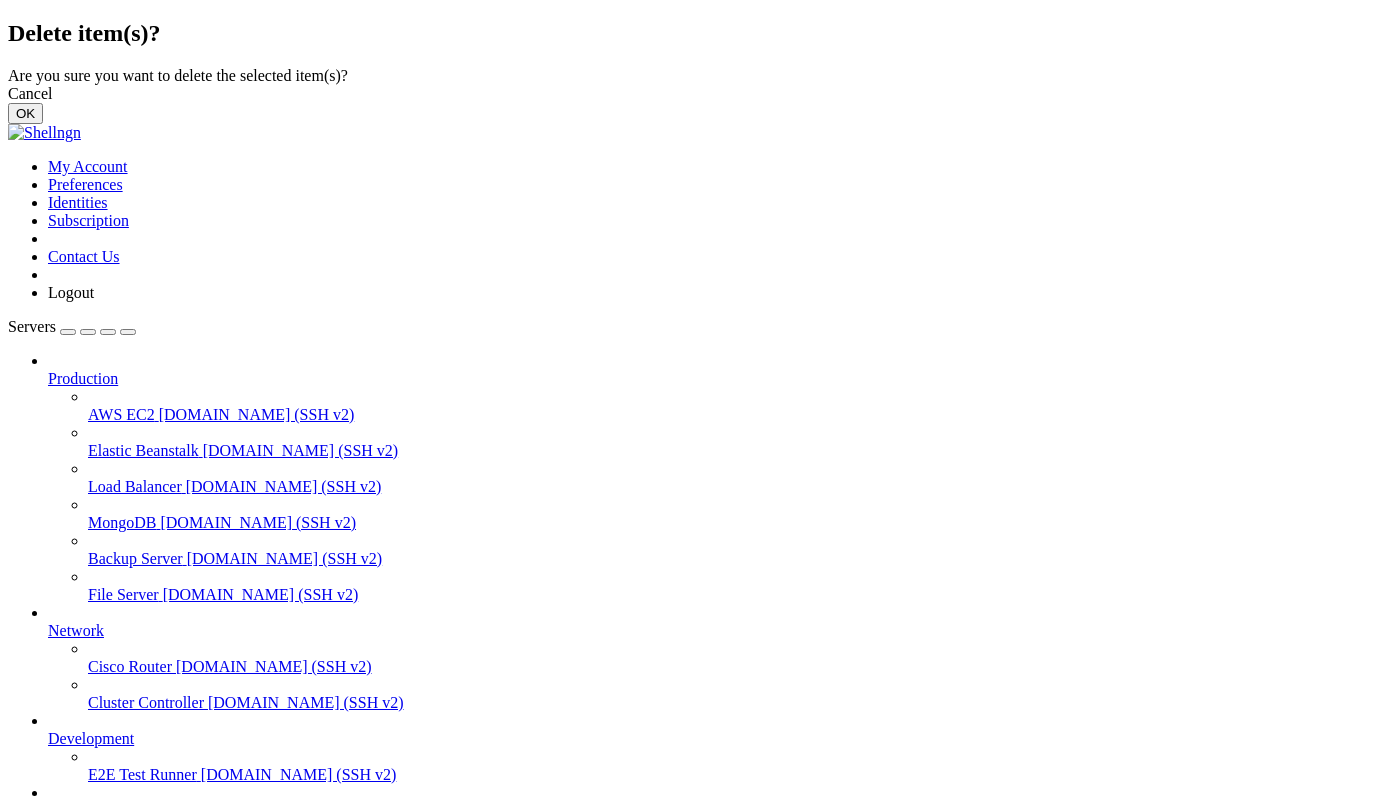 click on "OK" at bounding box center [25, 113] 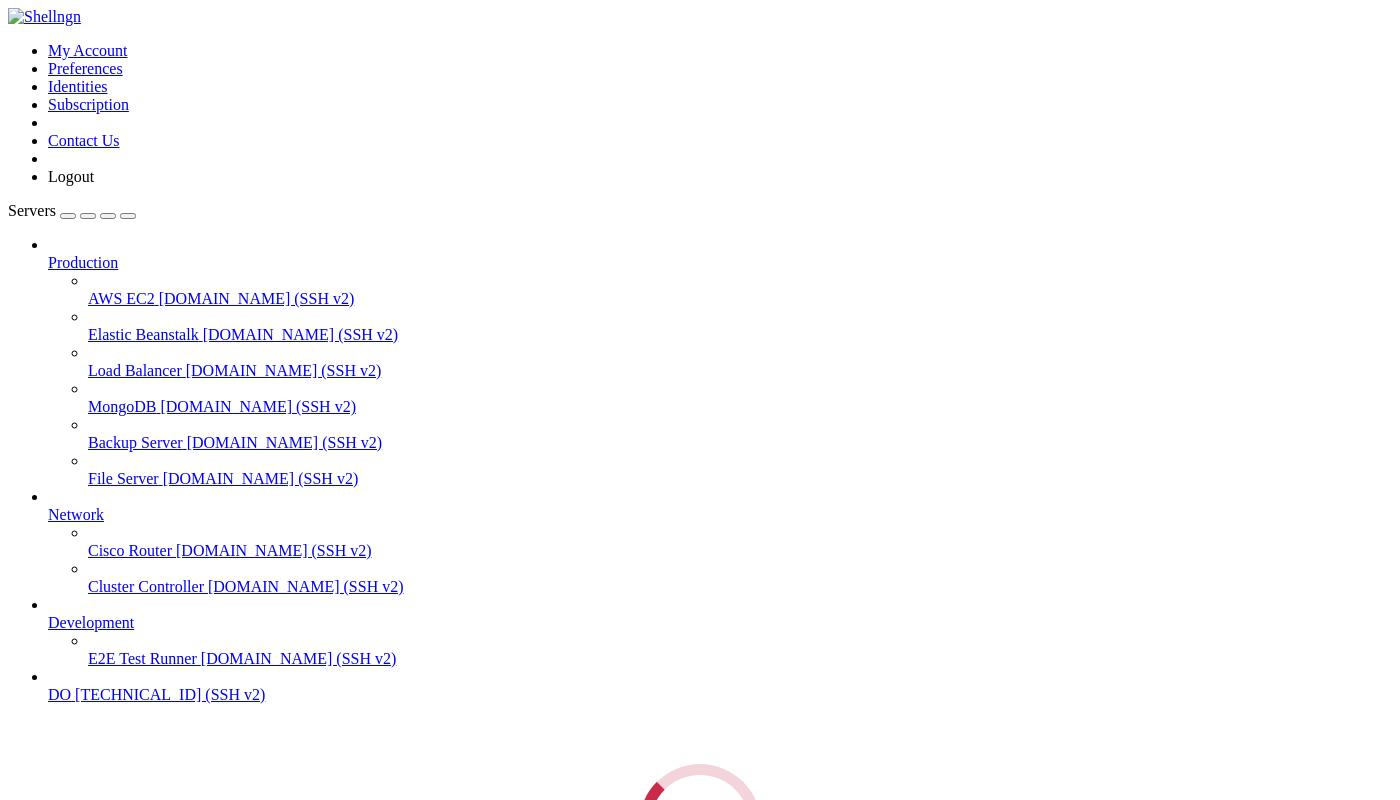scroll, scrollTop: 0, scrollLeft: 0, axis: both 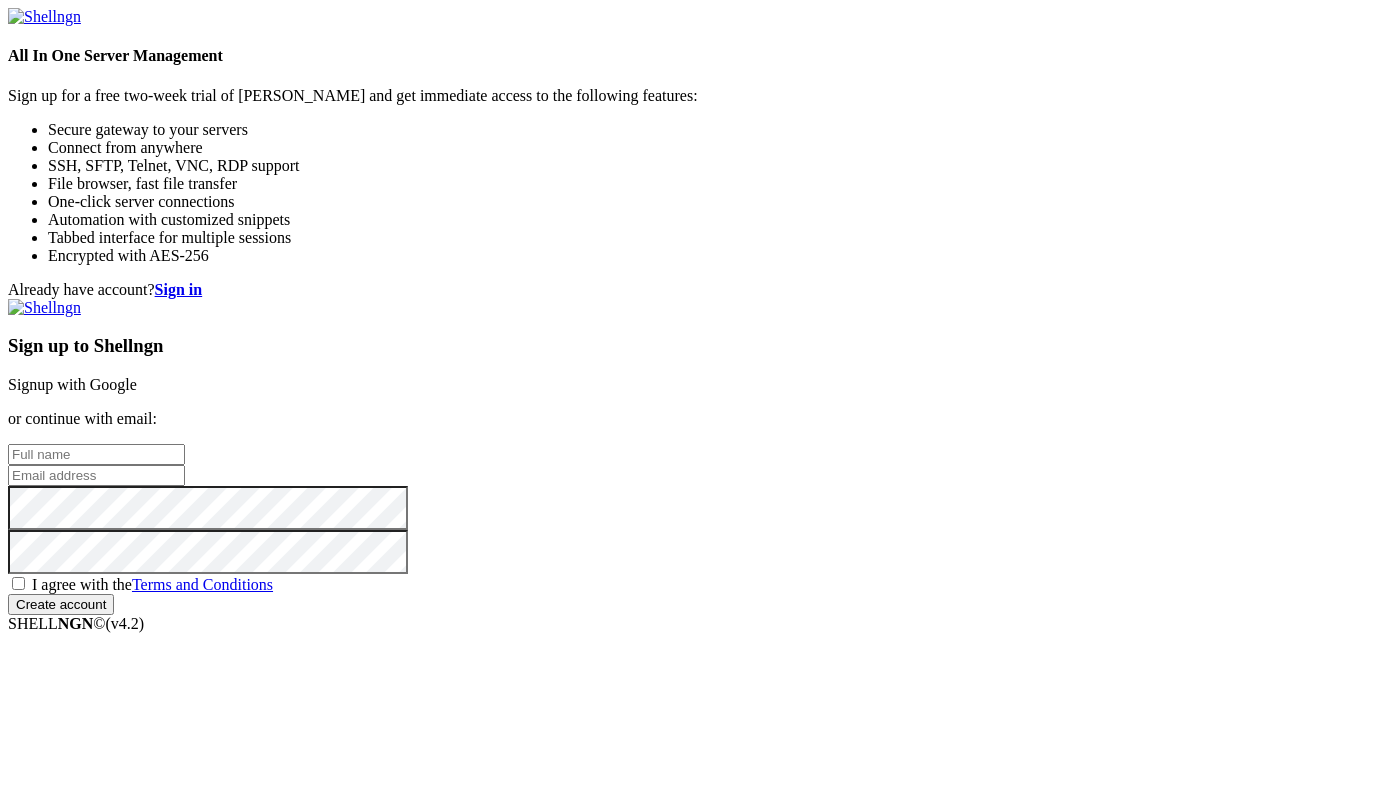 click at bounding box center [96, 454] 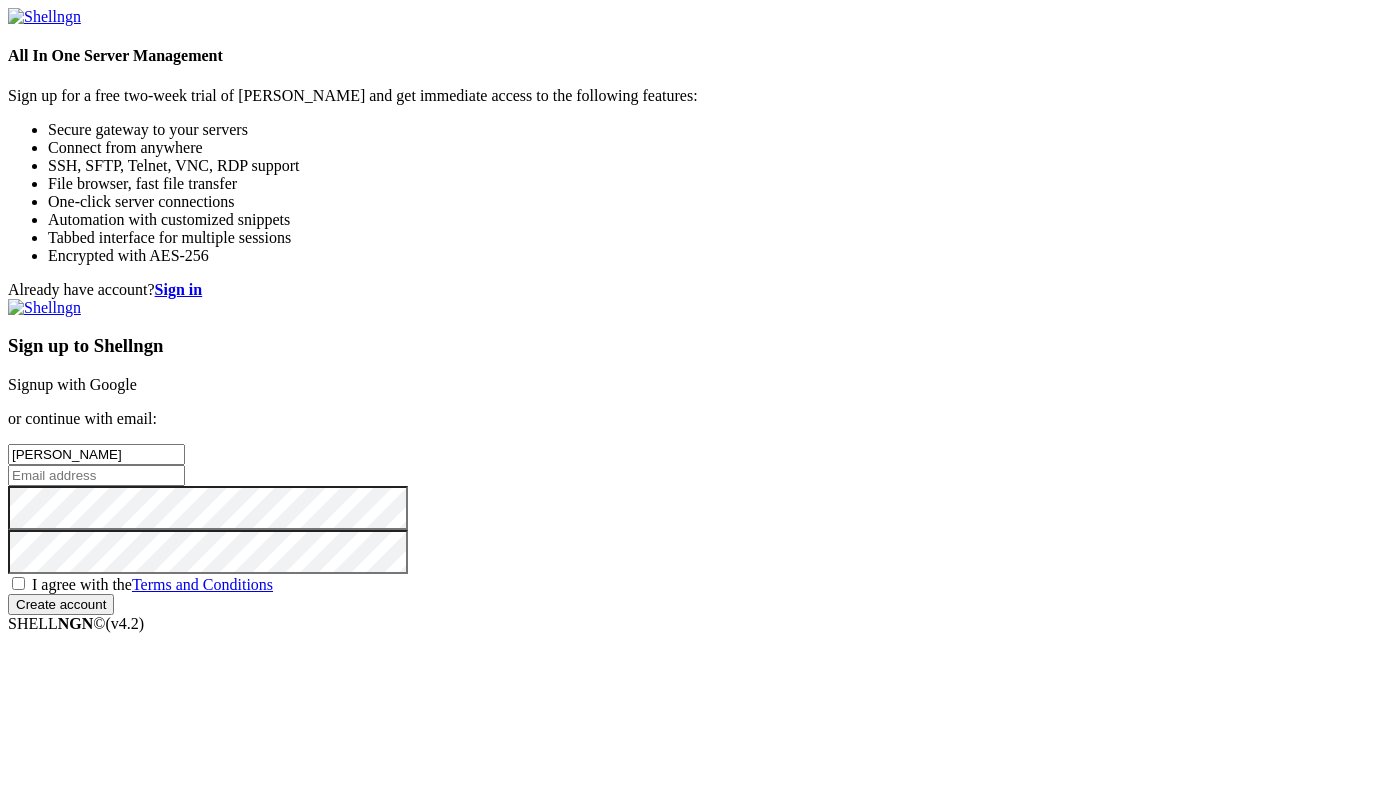 type on "[PERSON_NAME]" 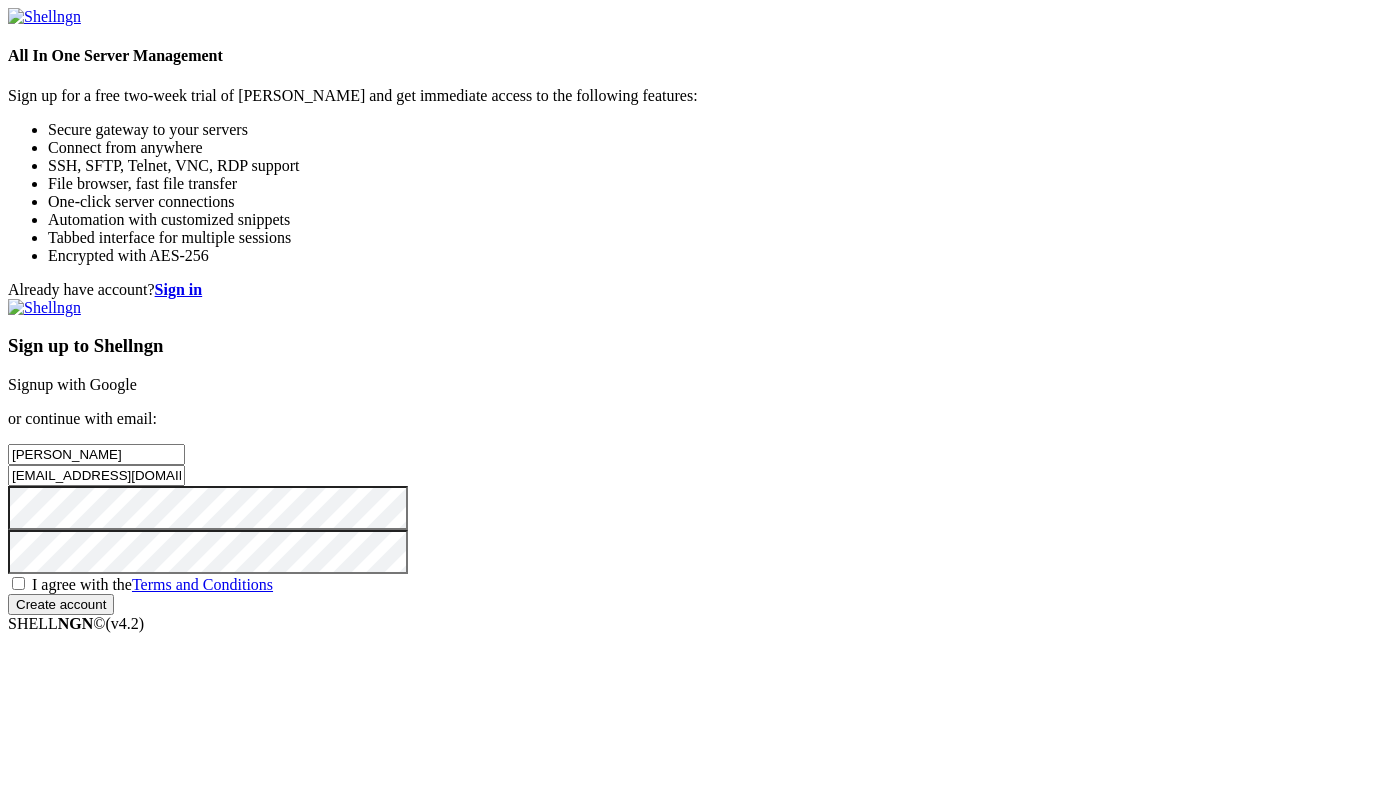 type on "[EMAIL_ADDRESS][DOMAIN_NAME]" 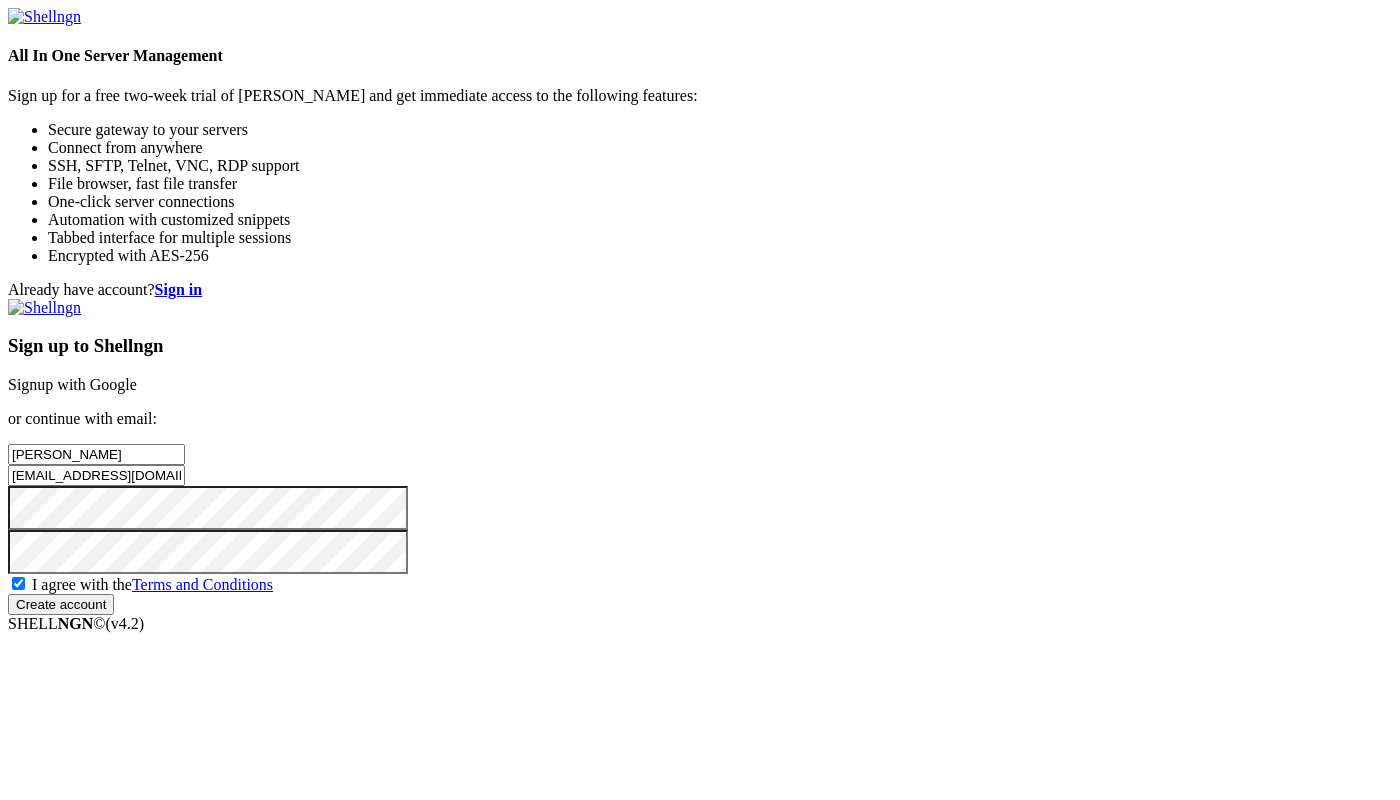 click on "Create account" at bounding box center (61, 604) 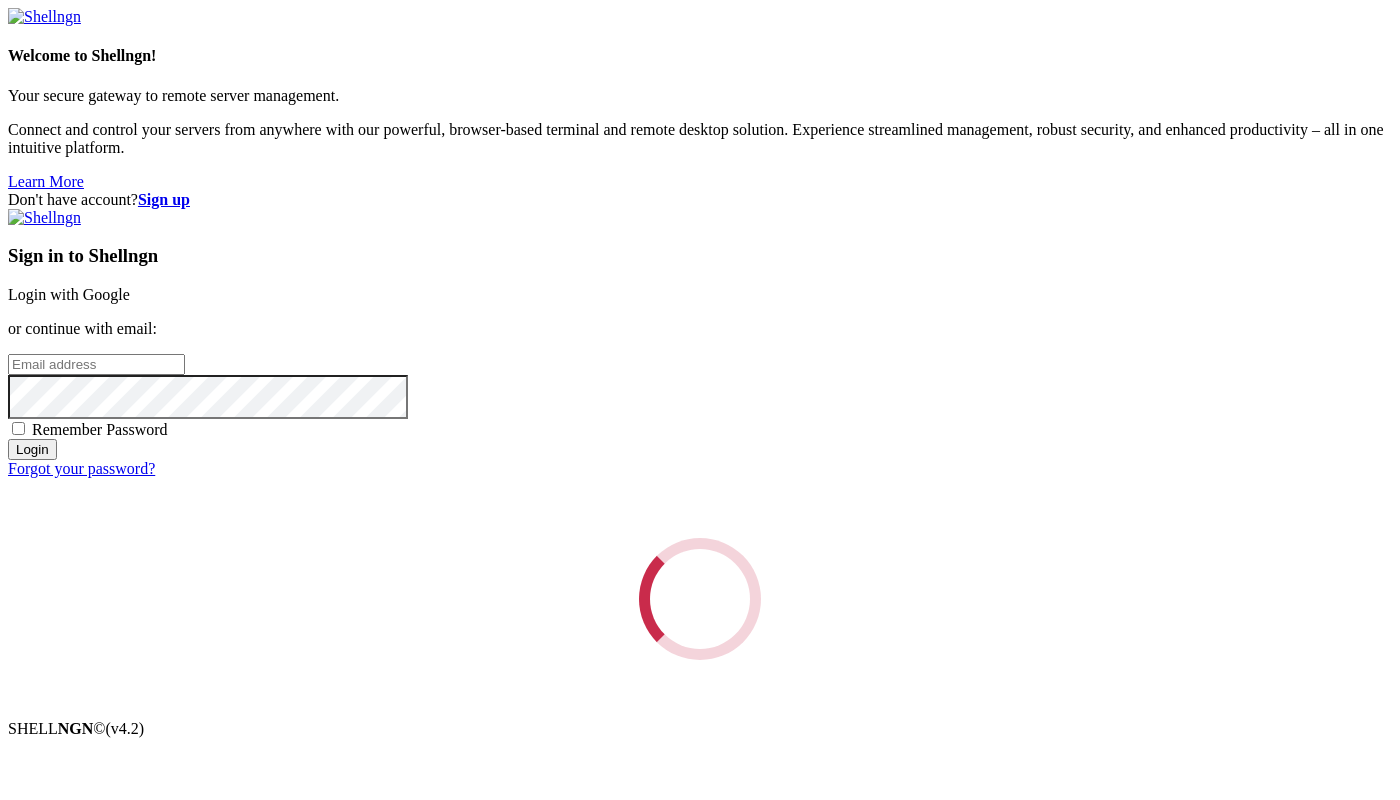 scroll, scrollTop: 0, scrollLeft: 0, axis: both 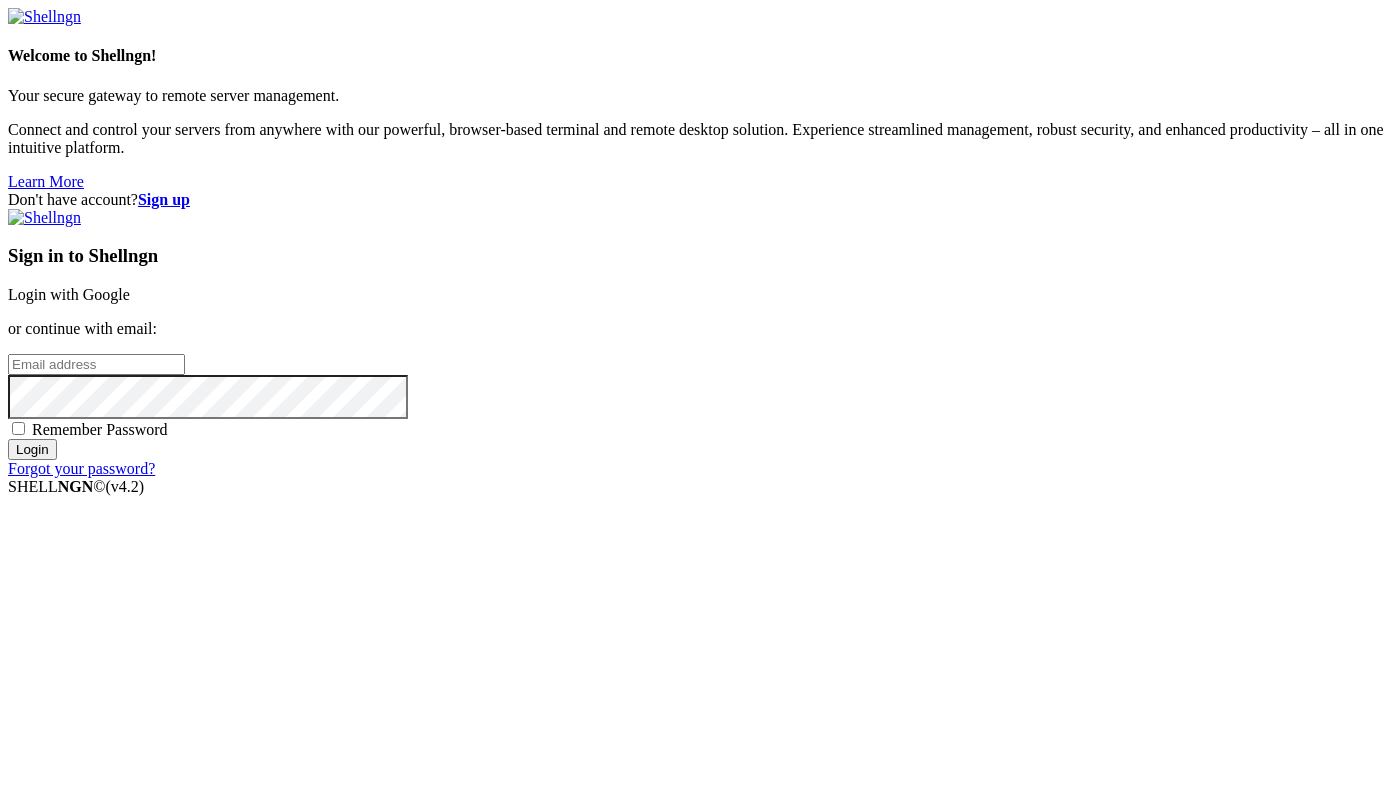 click at bounding box center [96, 364] 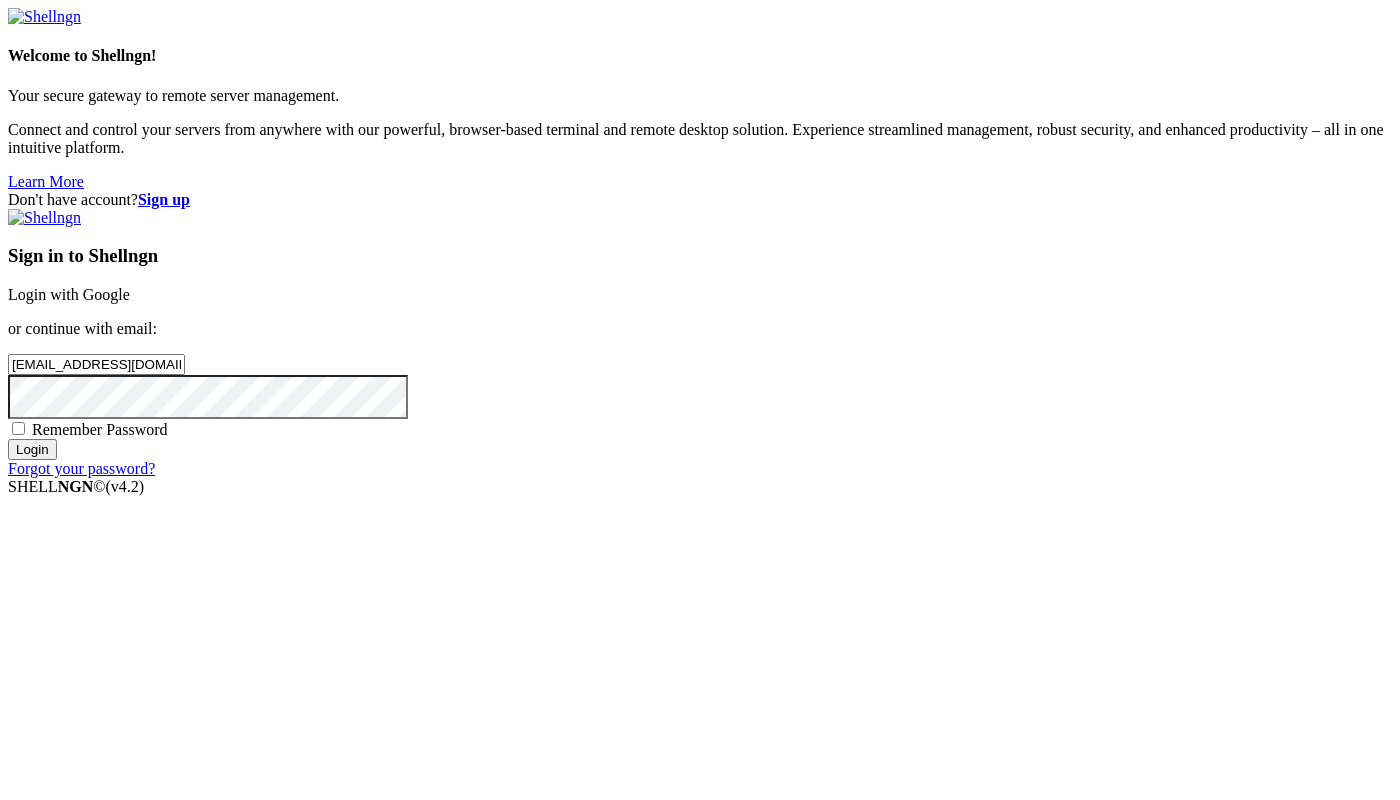 type on "[EMAIL_ADDRESS][DOMAIN_NAME]" 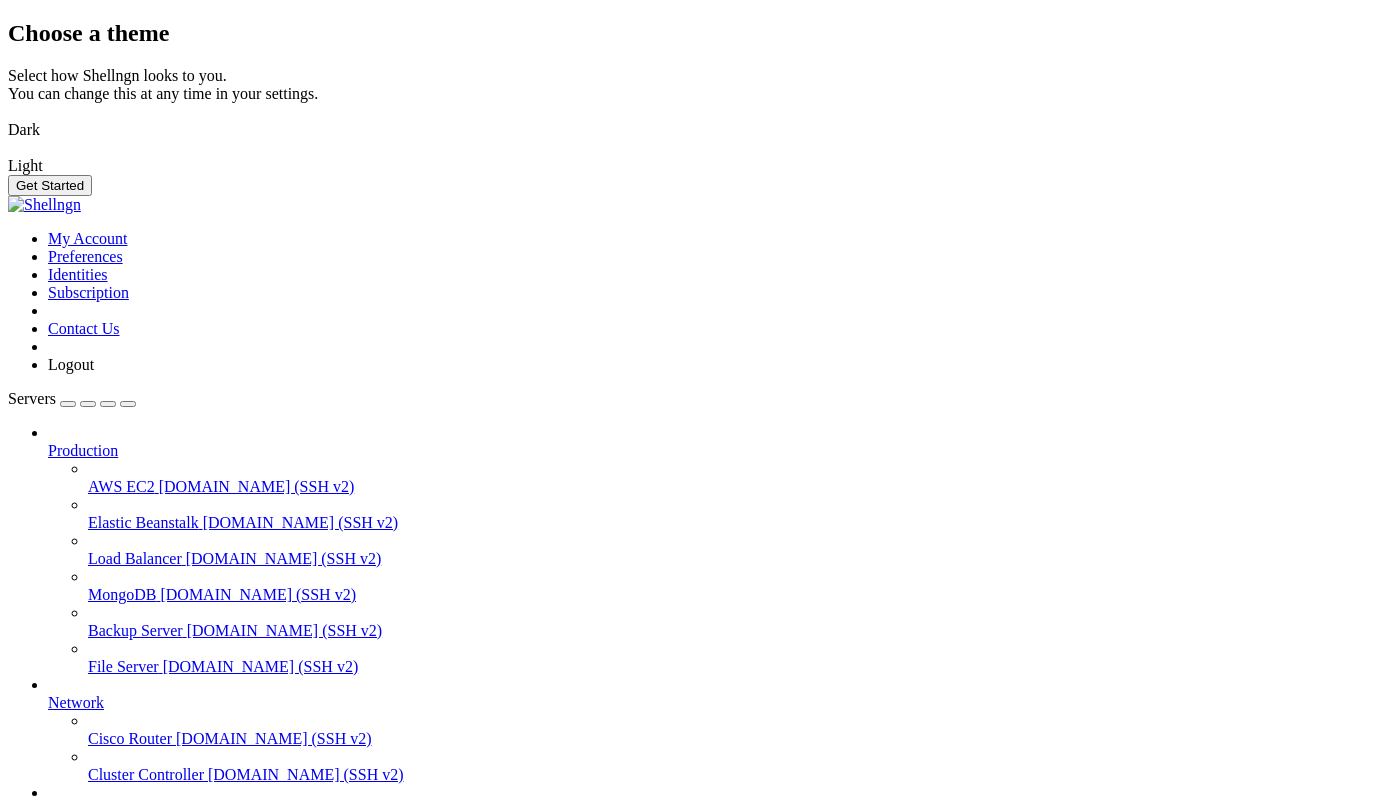 click at bounding box center (8, 117) 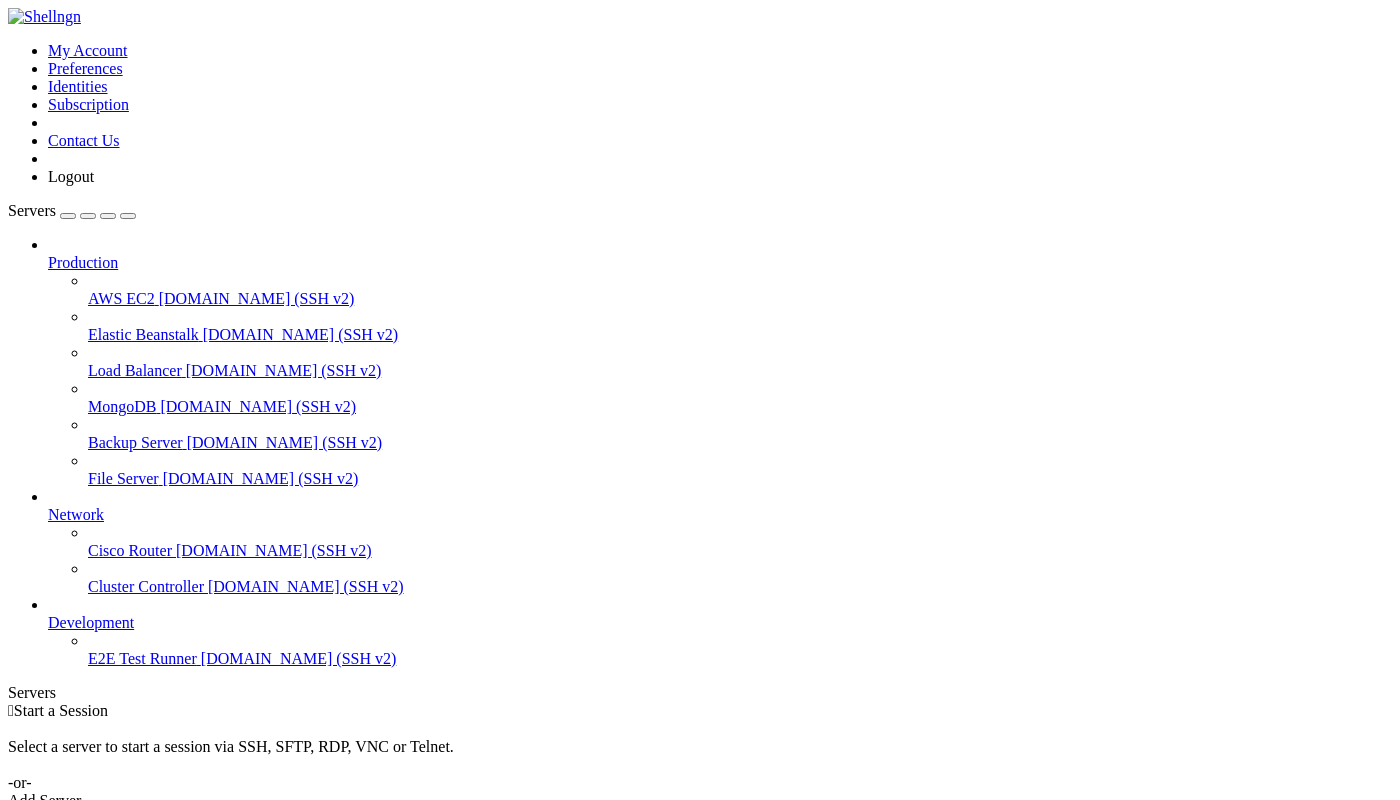 click at bounding box center (68, 216) 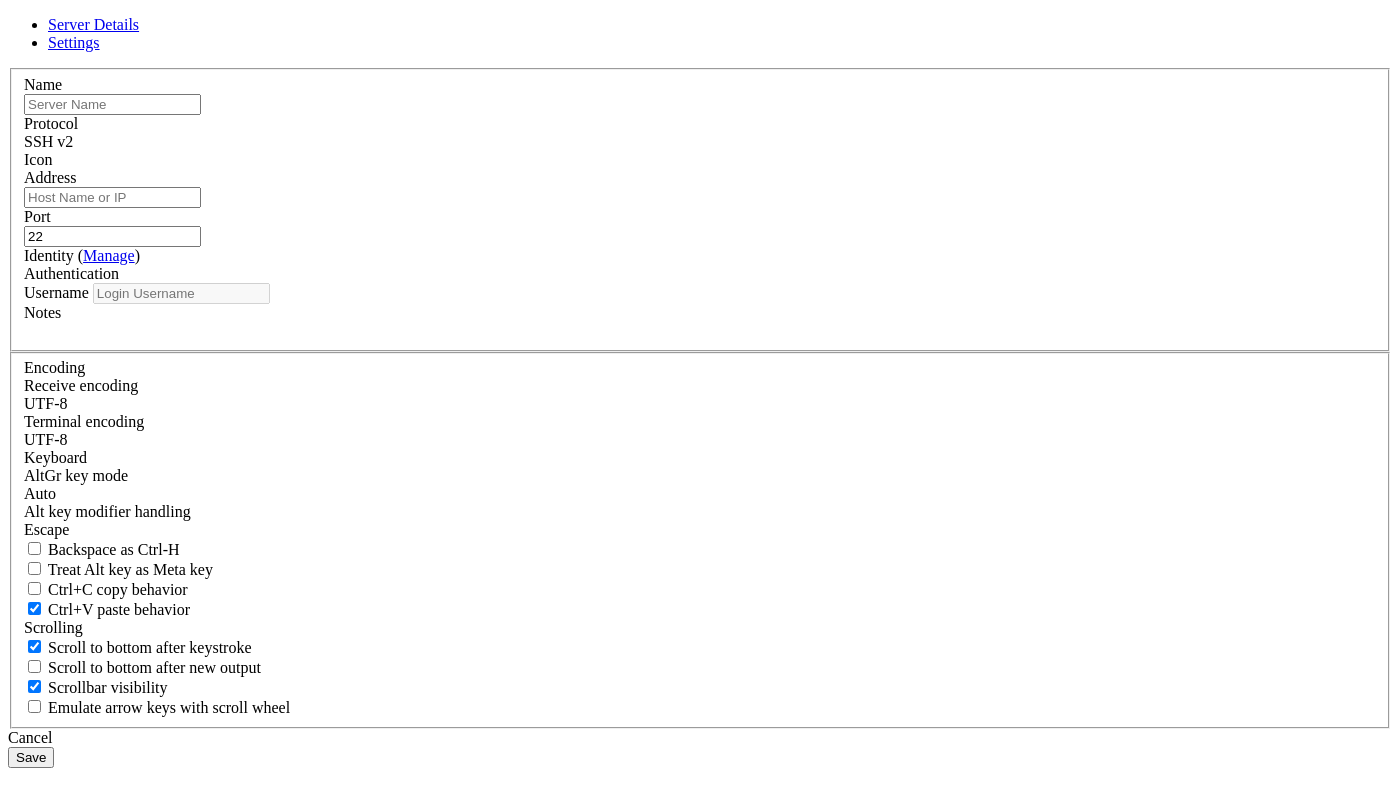 click on "Loading..." at bounding box center [700, 889] 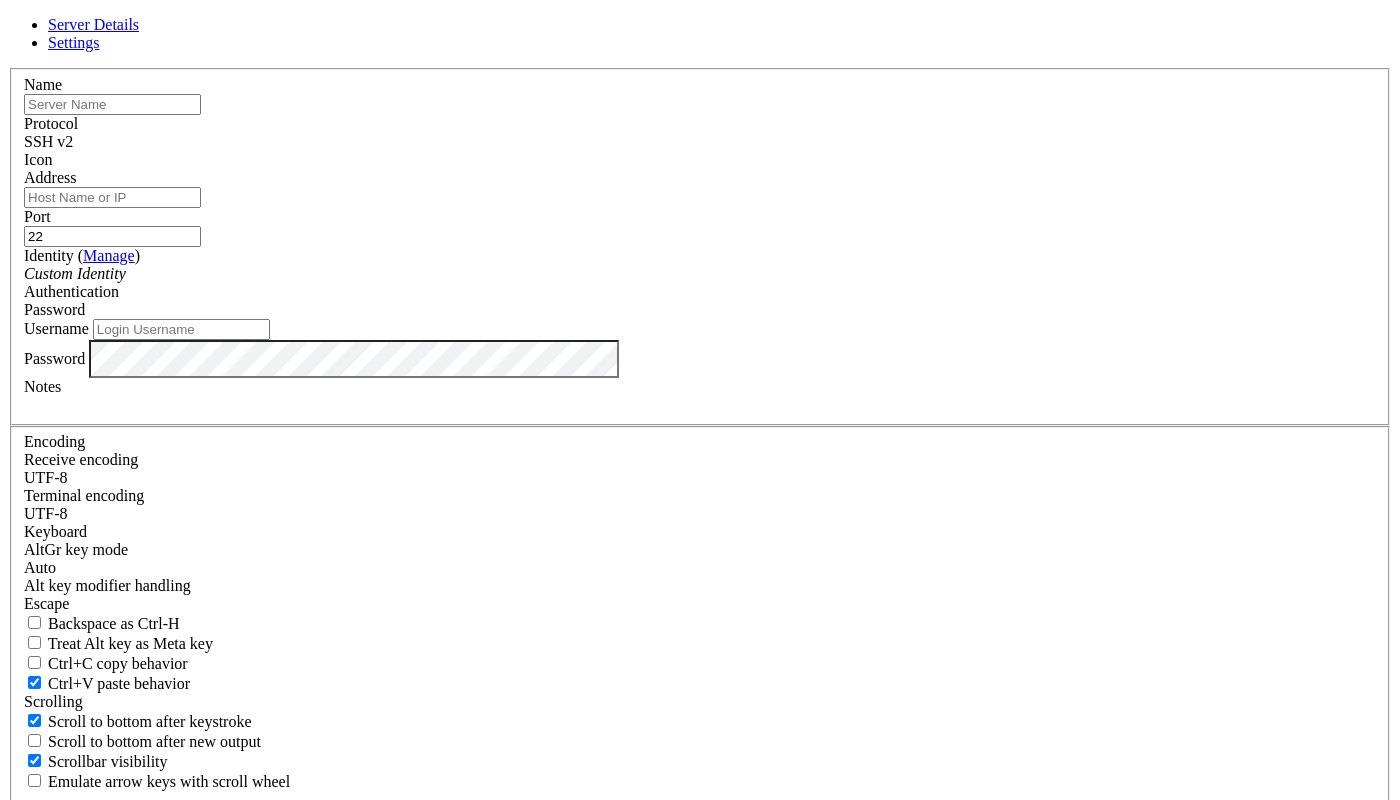 click at bounding box center (112, 104) 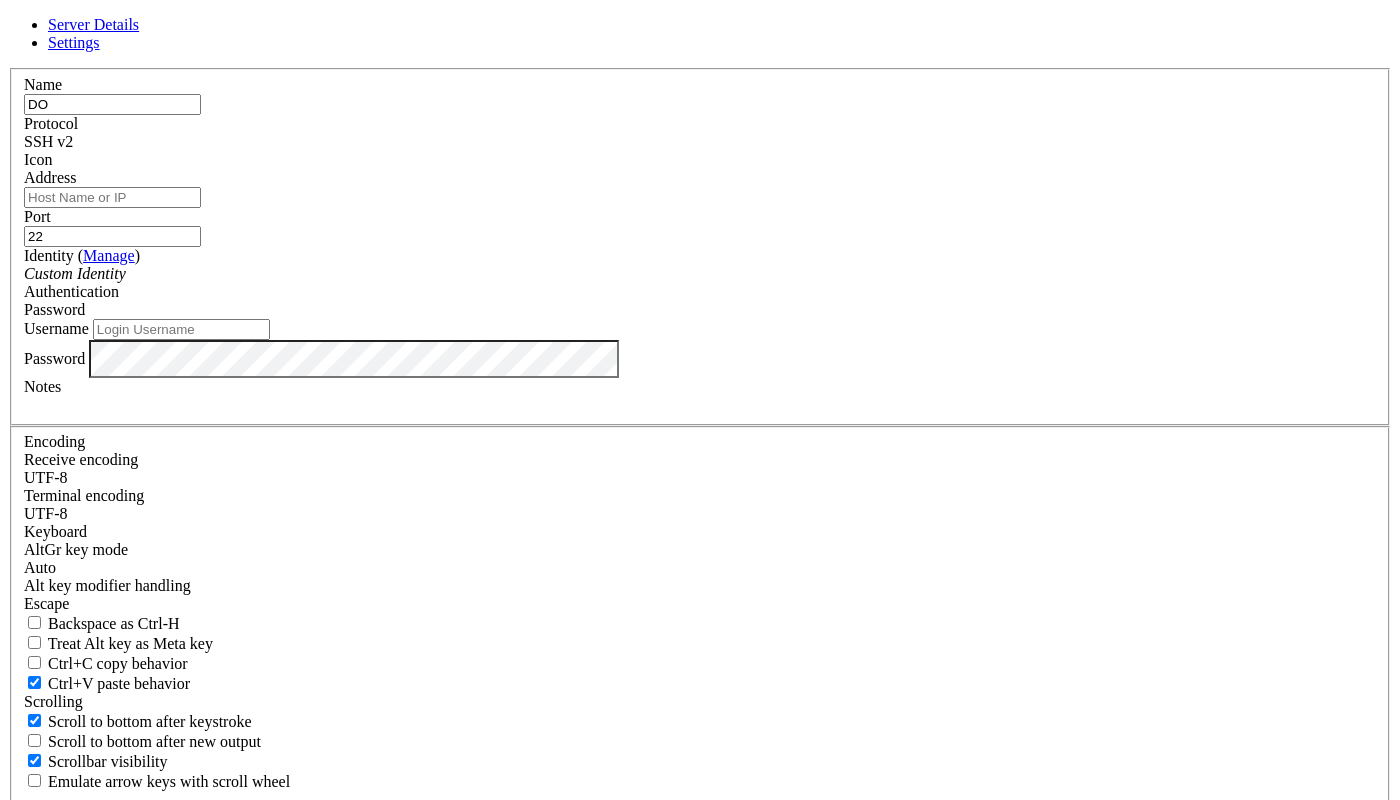 type on "DO" 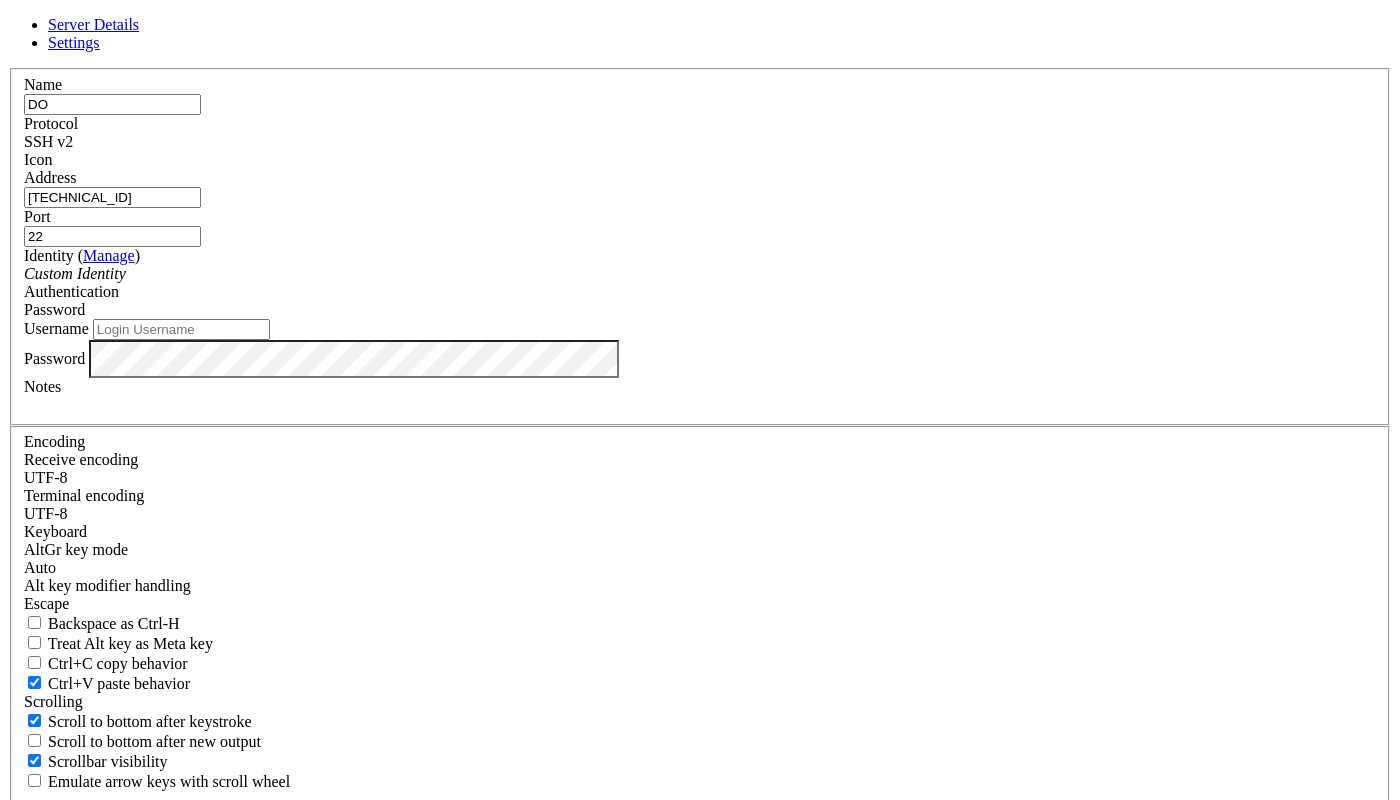 type on "139.59.228.115" 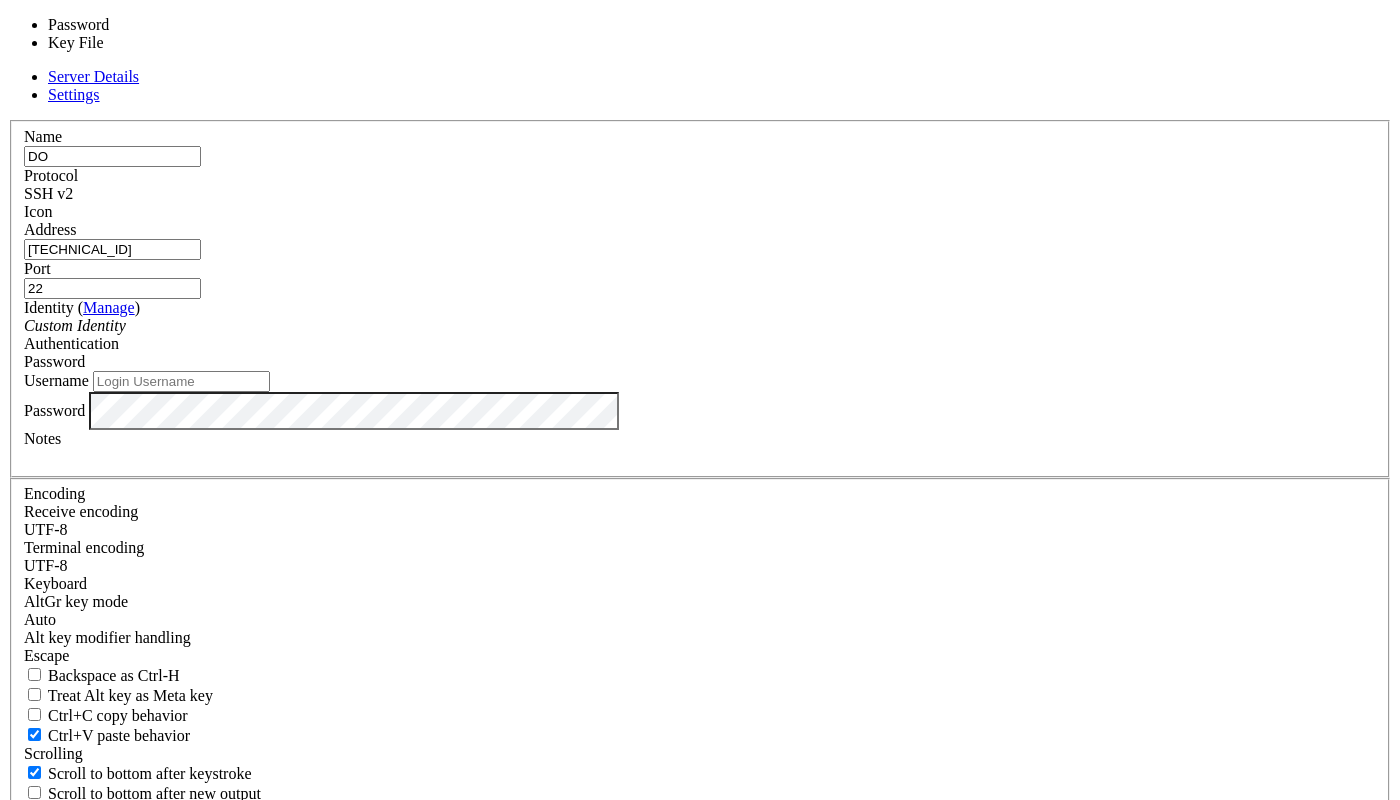 click on "Password" at bounding box center [54, 361] 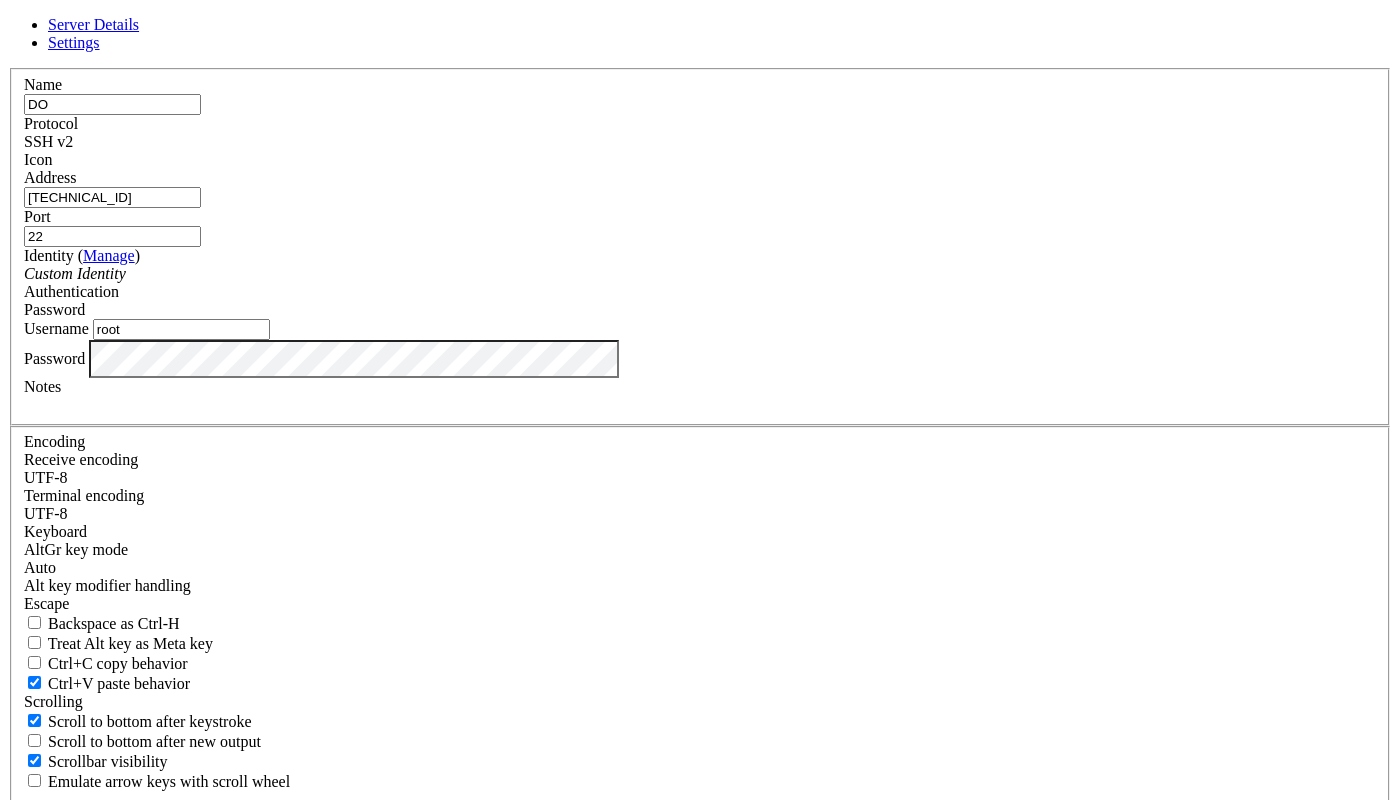 type on "root" 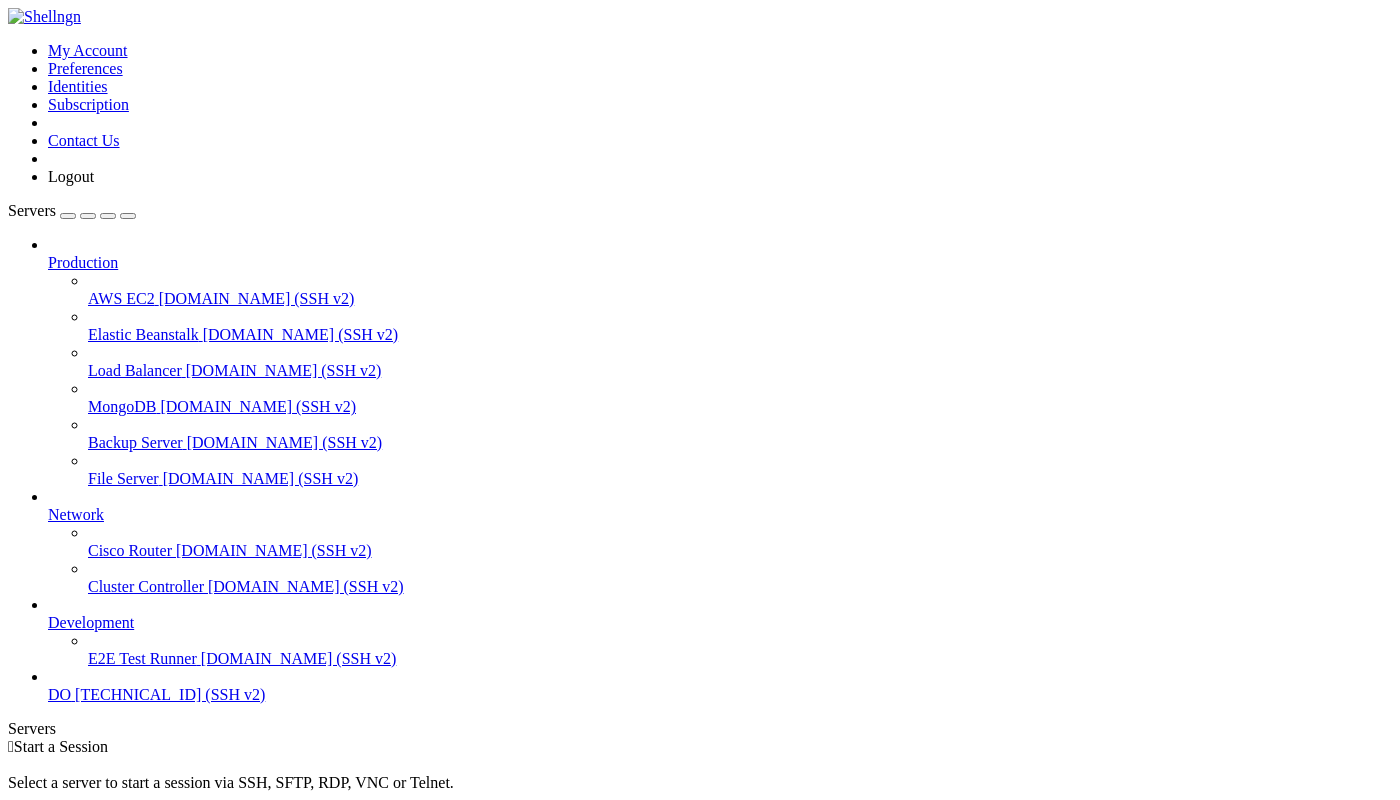 click on "DO" at bounding box center (59, 694) 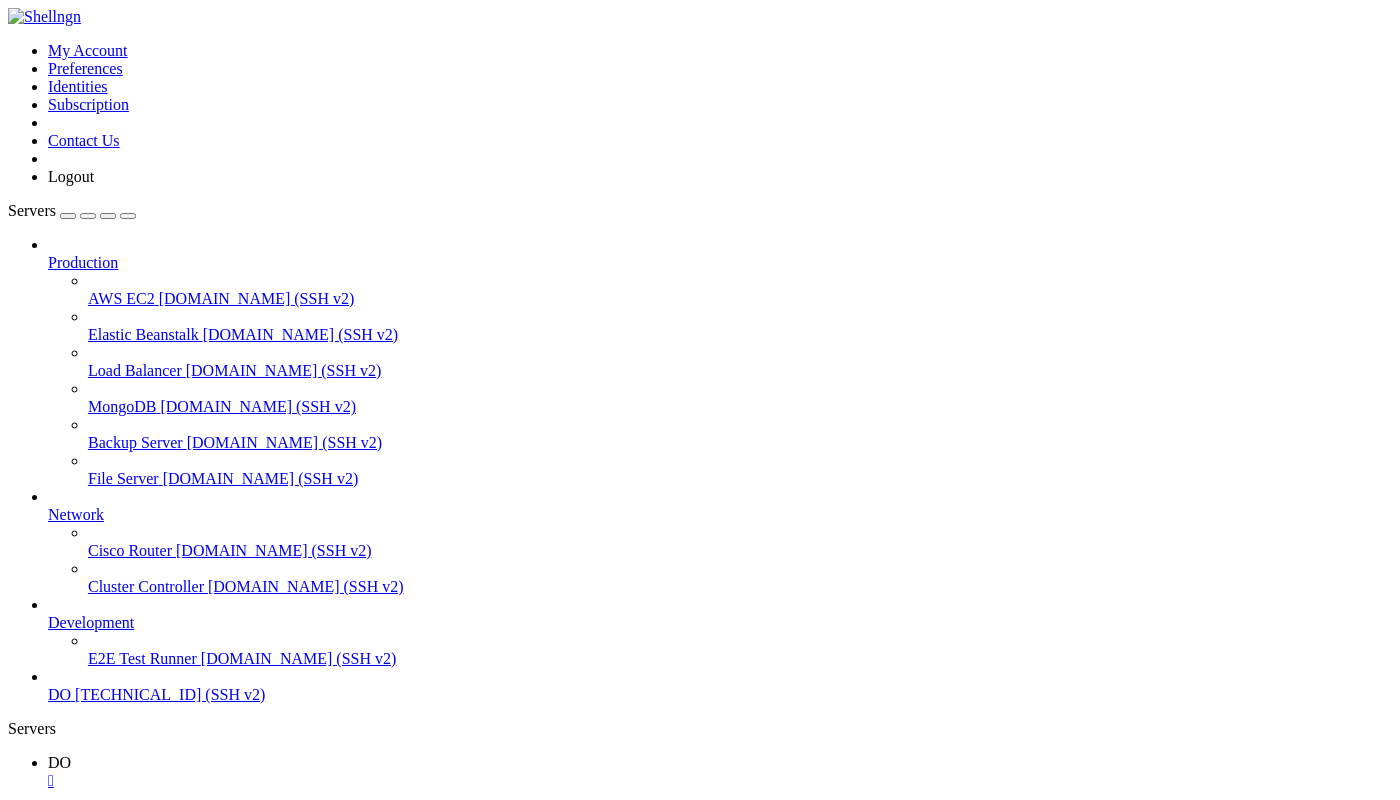 scroll, scrollTop: 0, scrollLeft: 0, axis: both 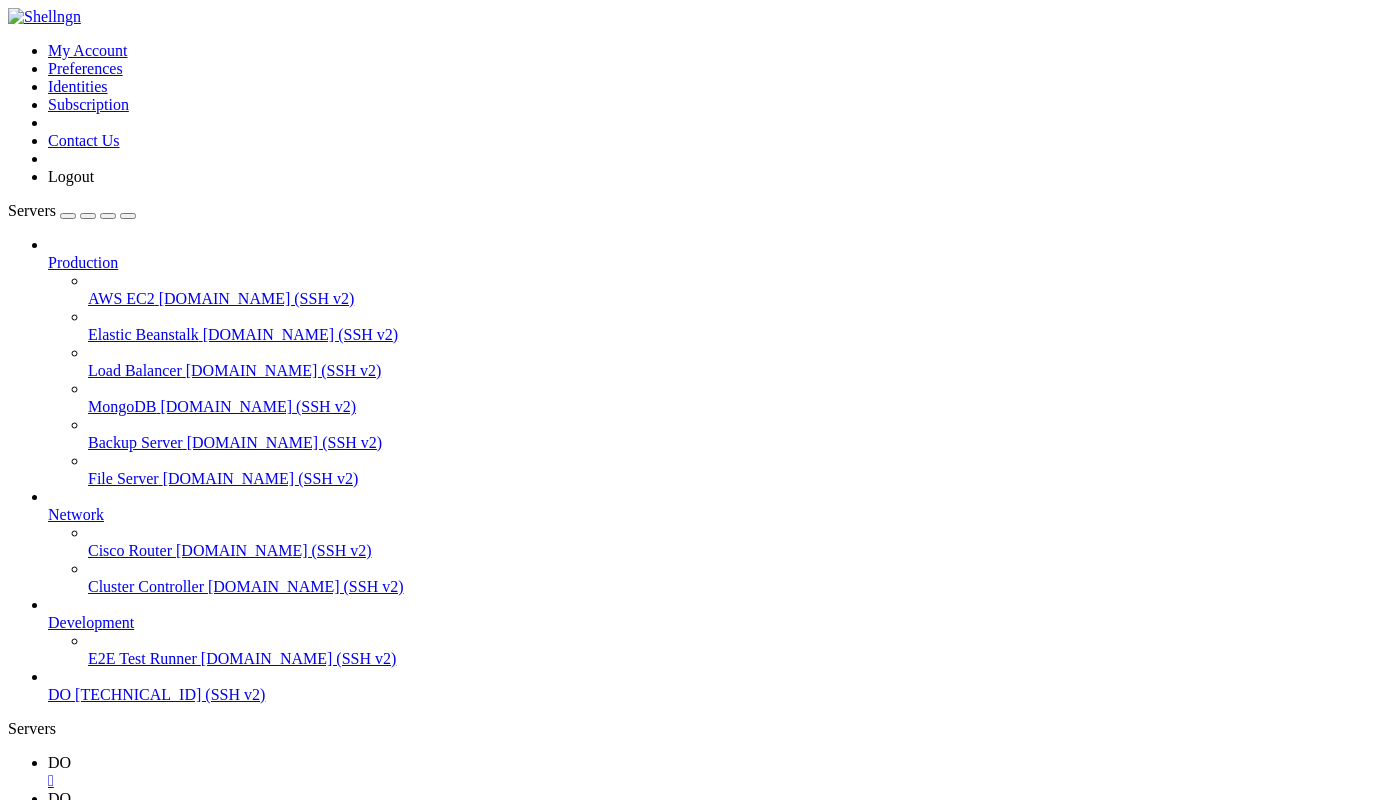 click on "Name Size Modified Perm.
No data available in table" at bounding box center (700, 1531) 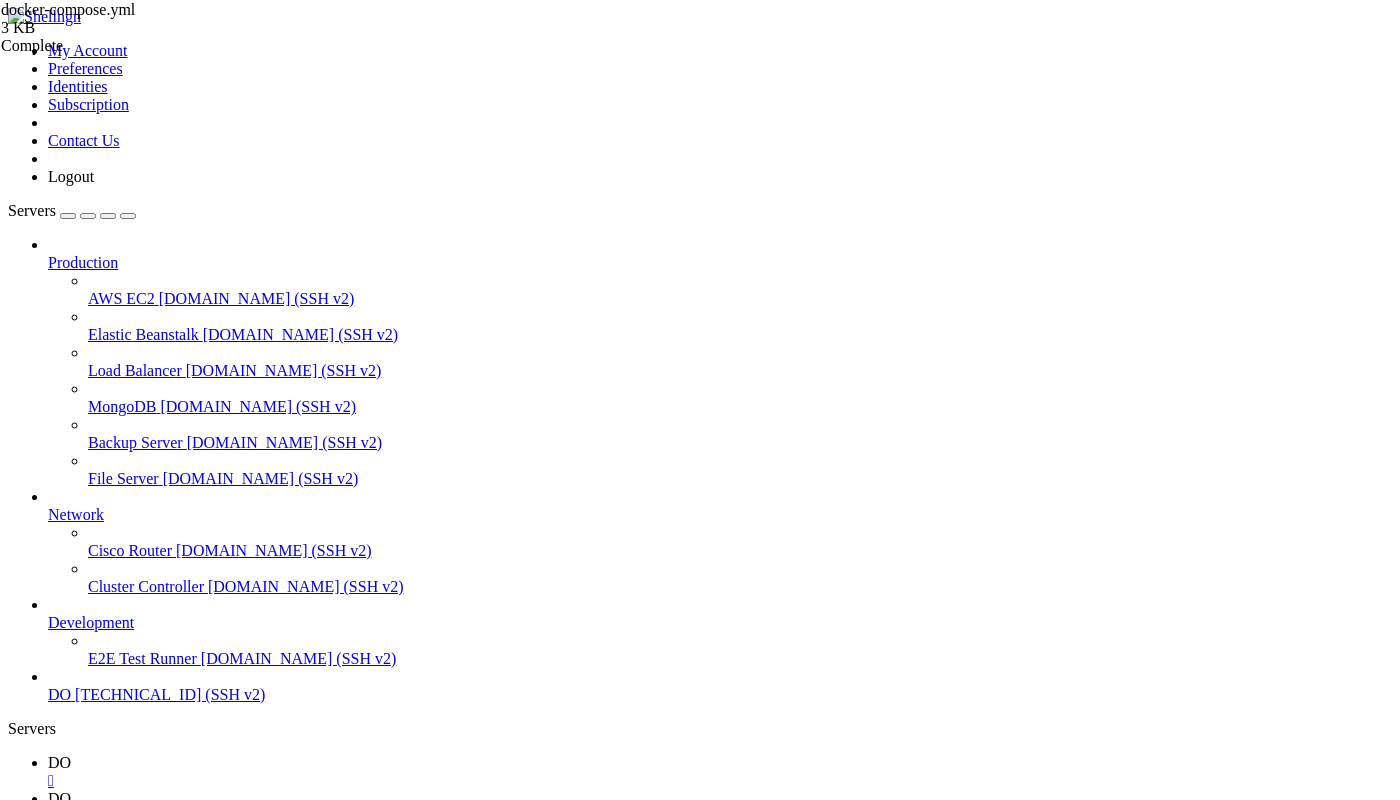 scroll, scrollTop: 0, scrollLeft: 0, axis: both 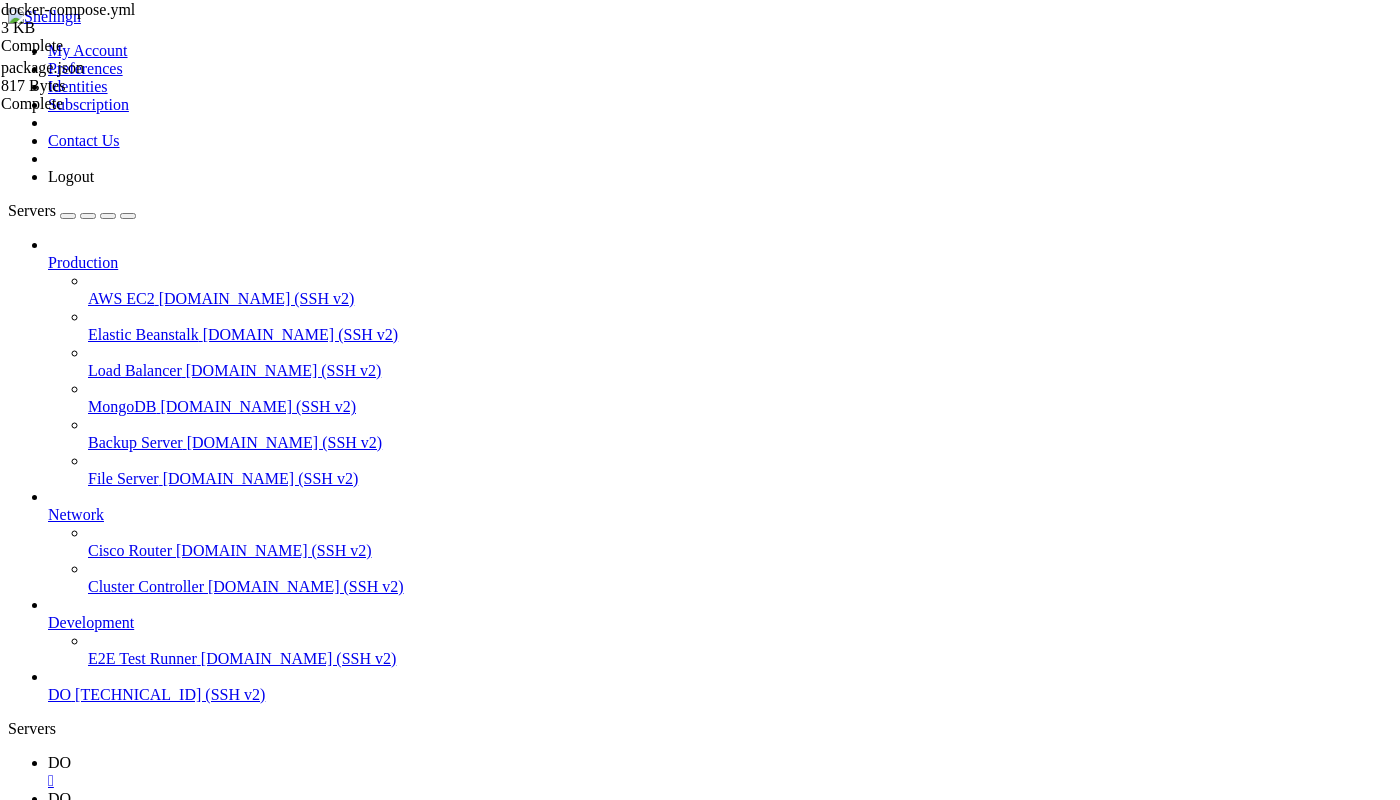 click on "  routes" at bounding box center [33, 1304] 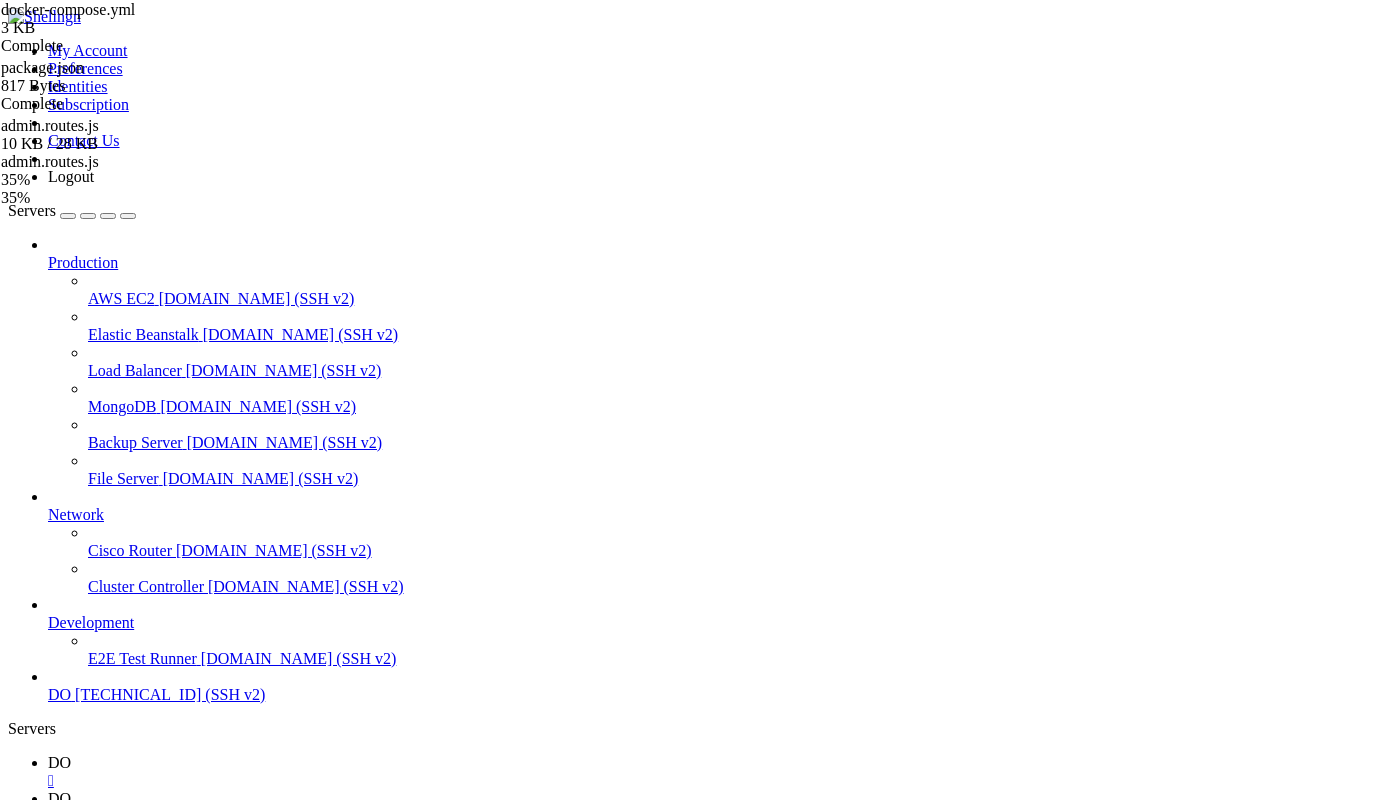 click on "  .." at bounding box center (247, 1239) 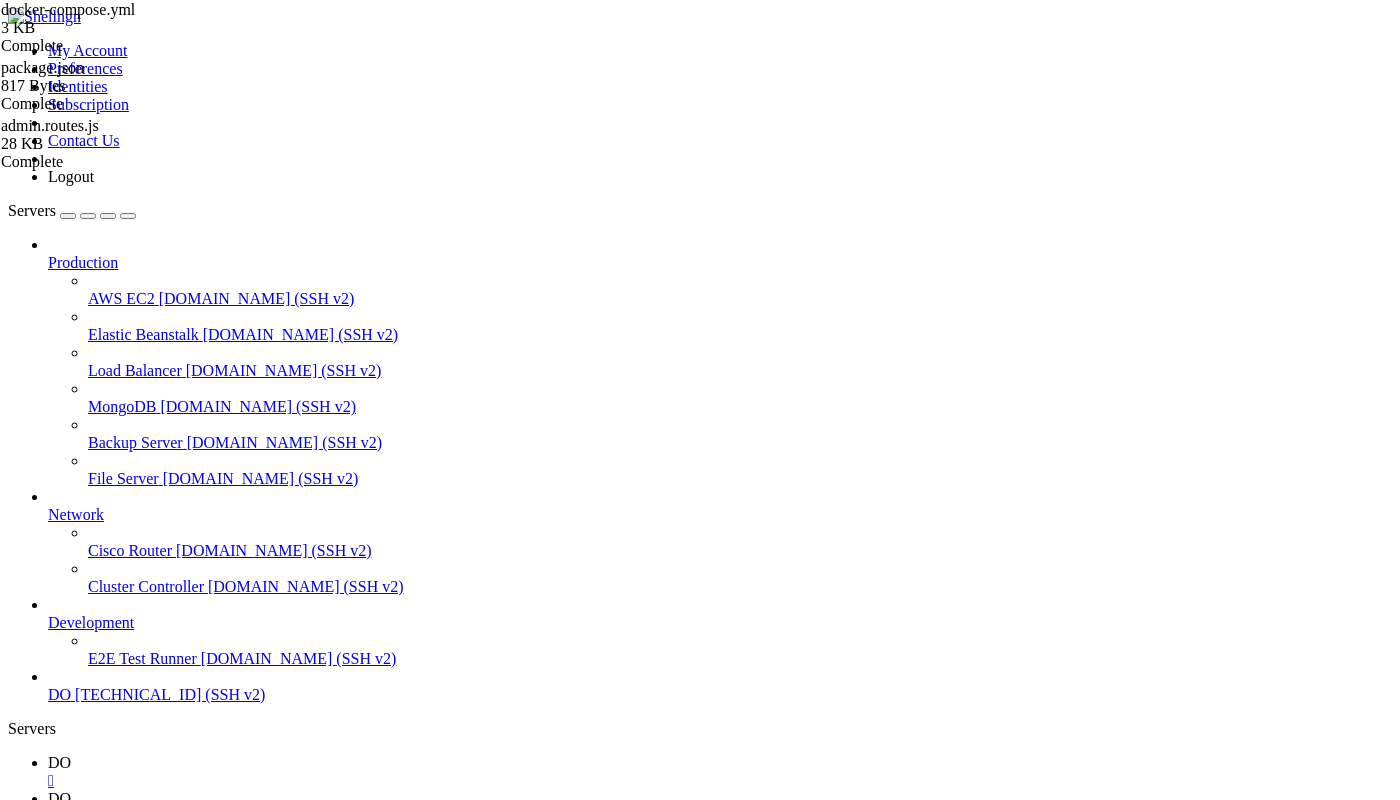 click at bounding box center (48, 762) 